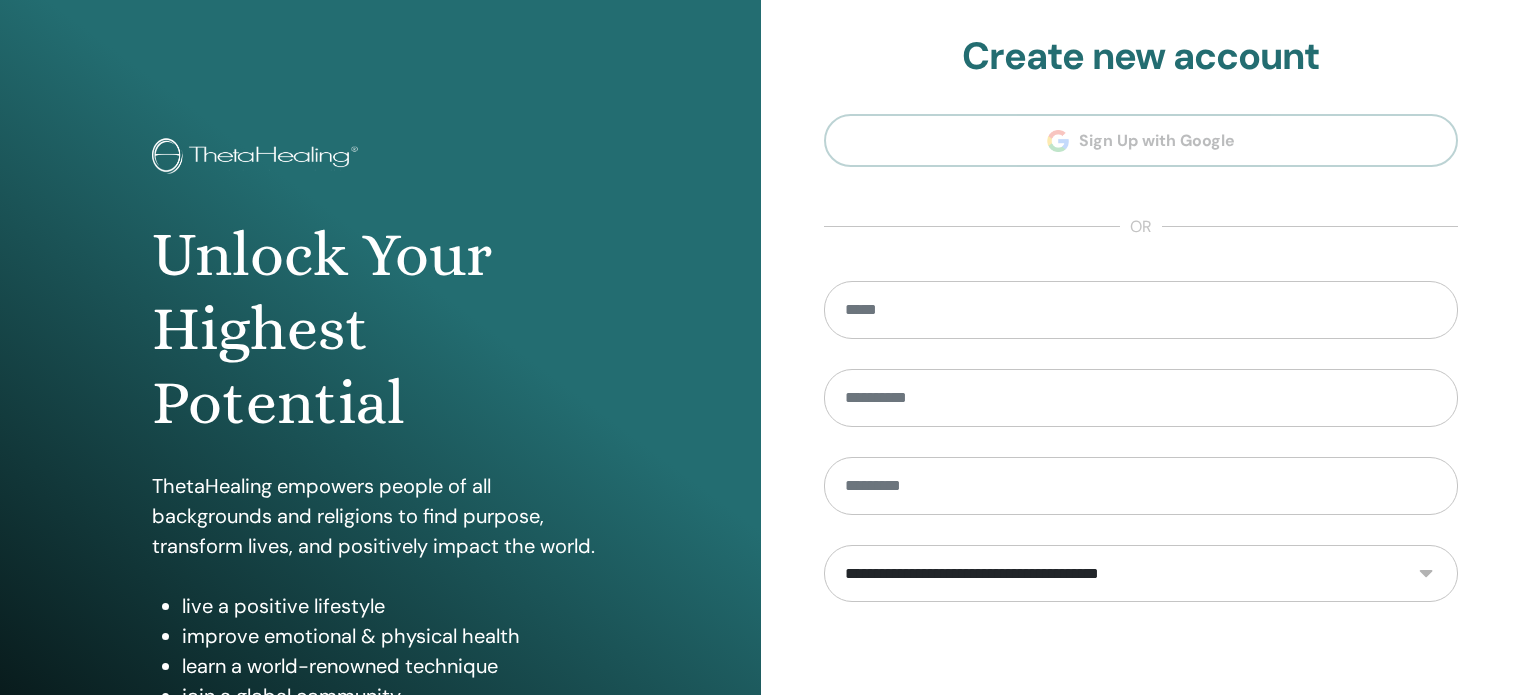 scroll, scrollTop: 0, scrollLeft: 0, axis: both 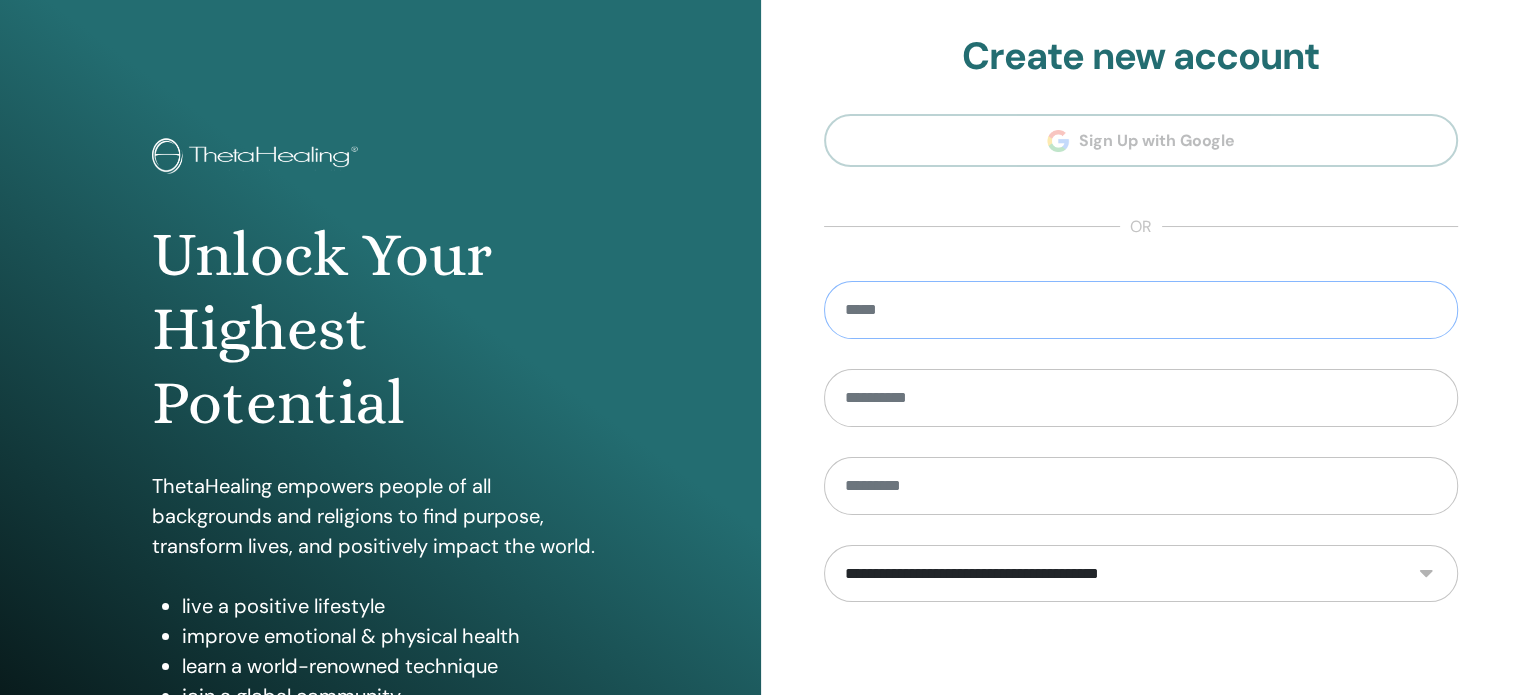 click at bounding box center (1141, 310) 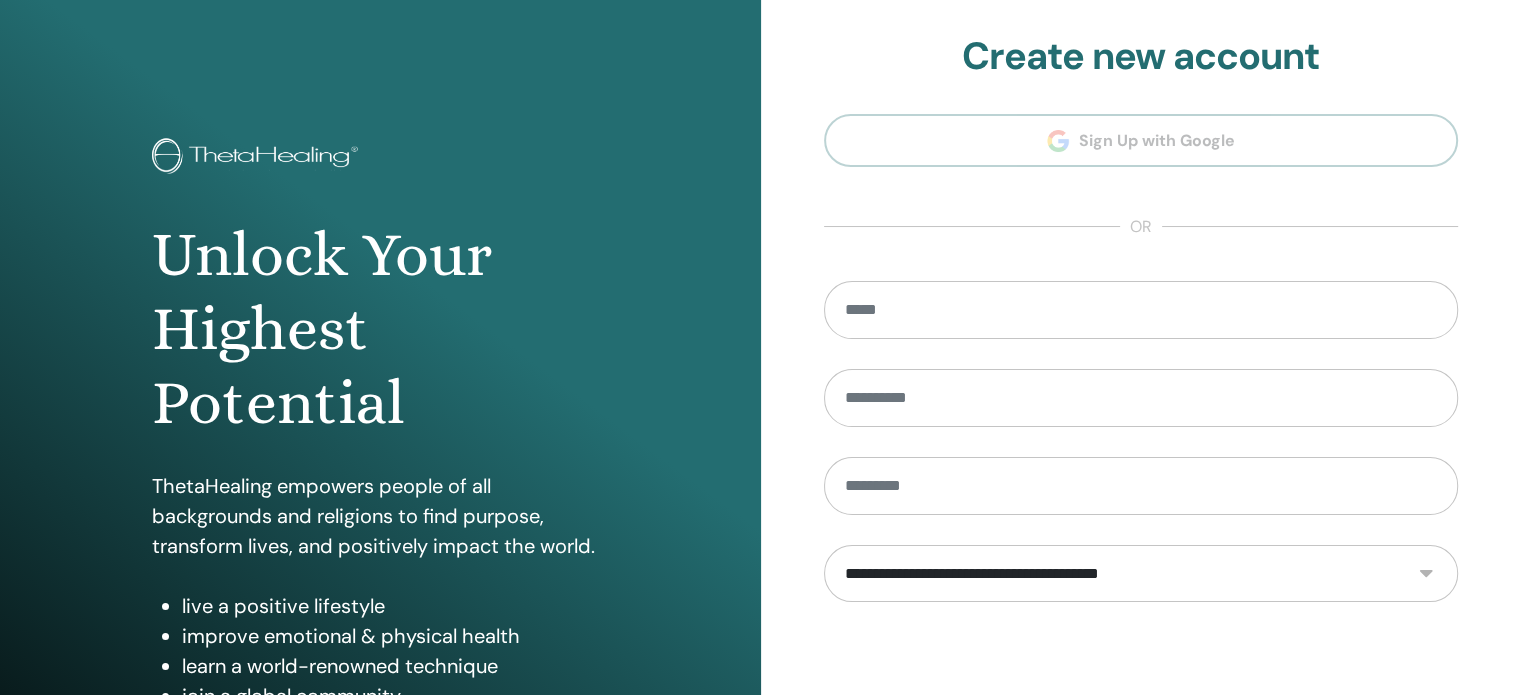 click on "**********" at bounding box center [1141, 480] 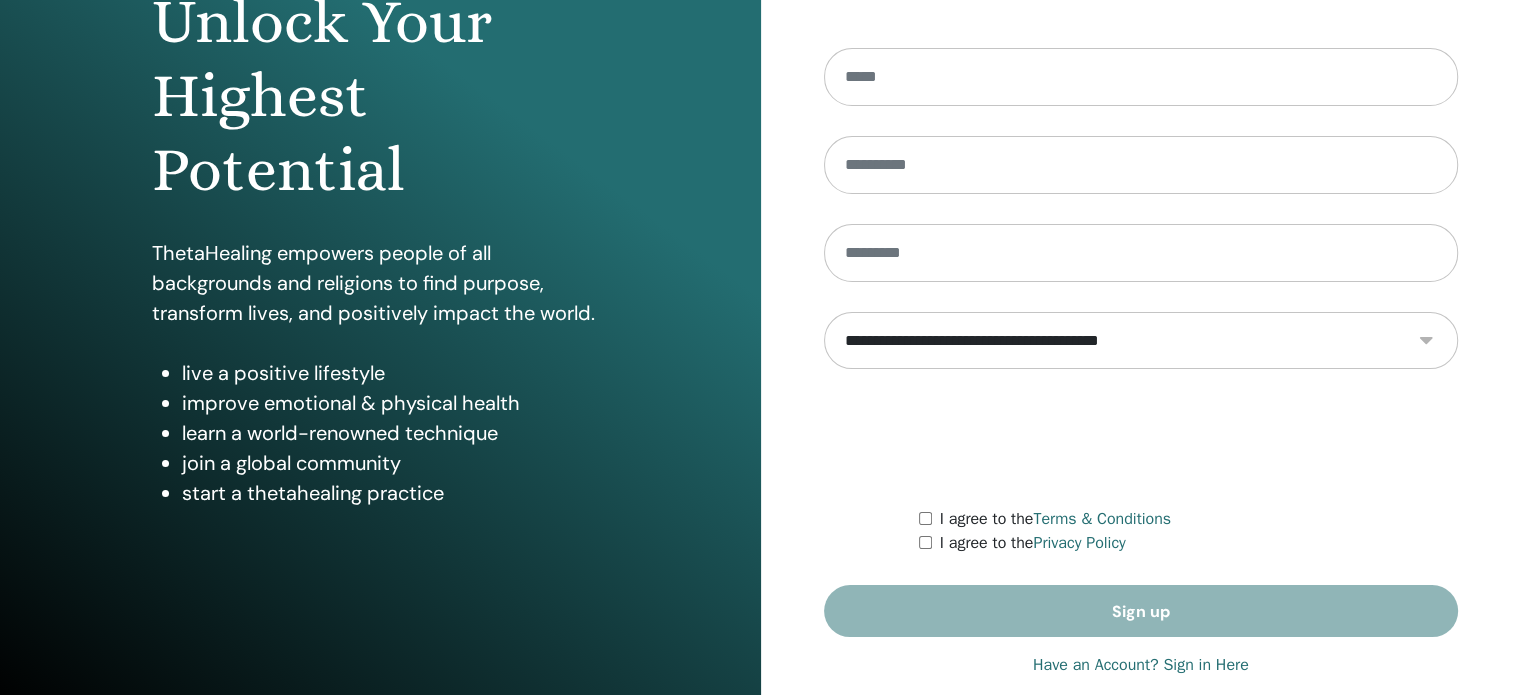 scroll, scrollTop: 264, scrollLeft: 0, axis: vertical 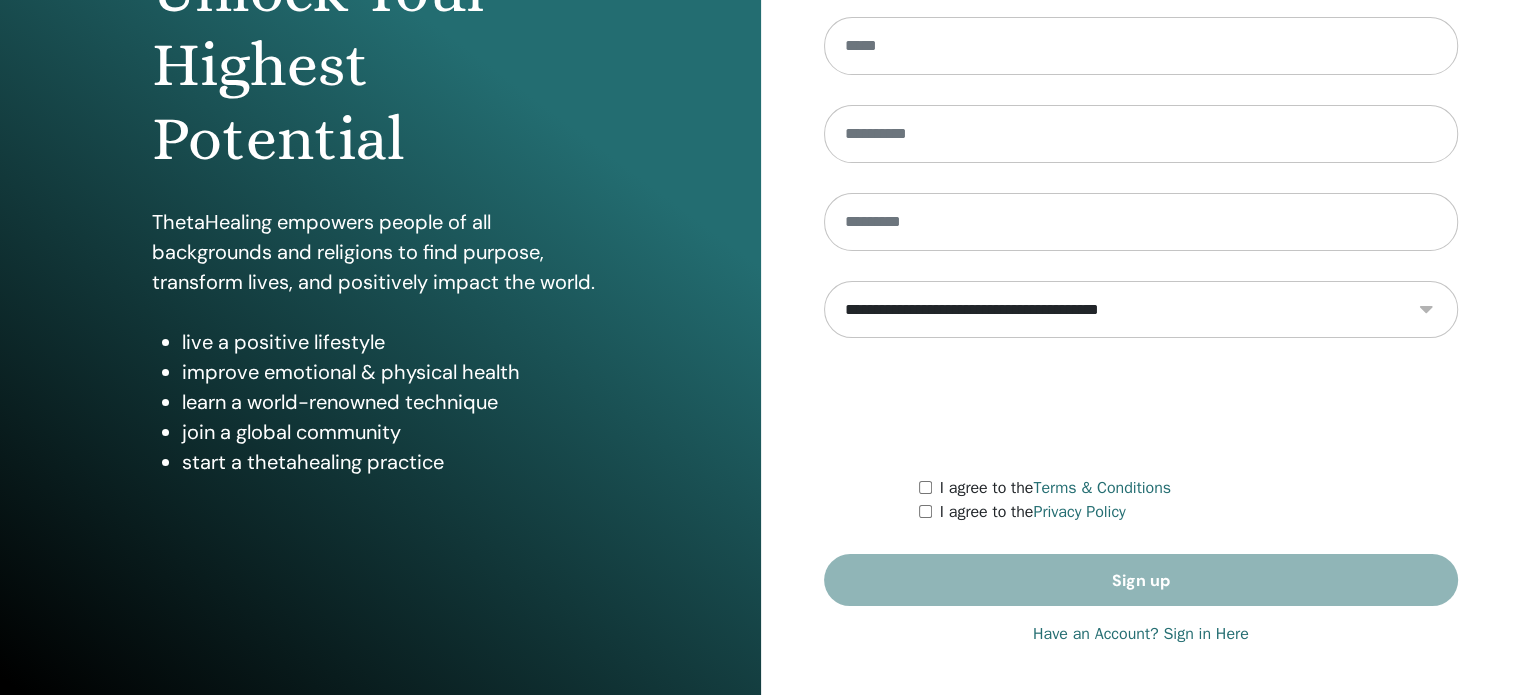 click on "**********" at bounding box center (1141, 312) 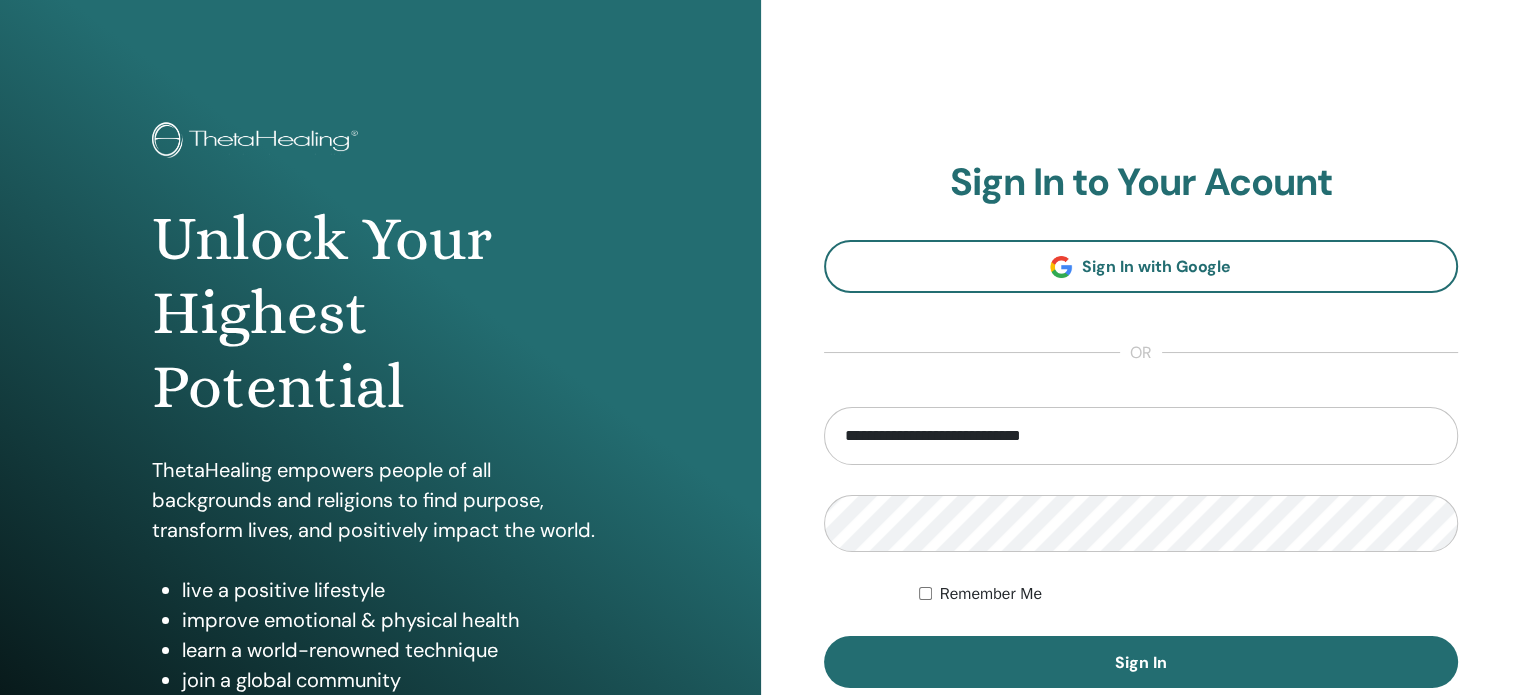 scroll, scrollTop: 0, scrollLeft: 0, axis: both 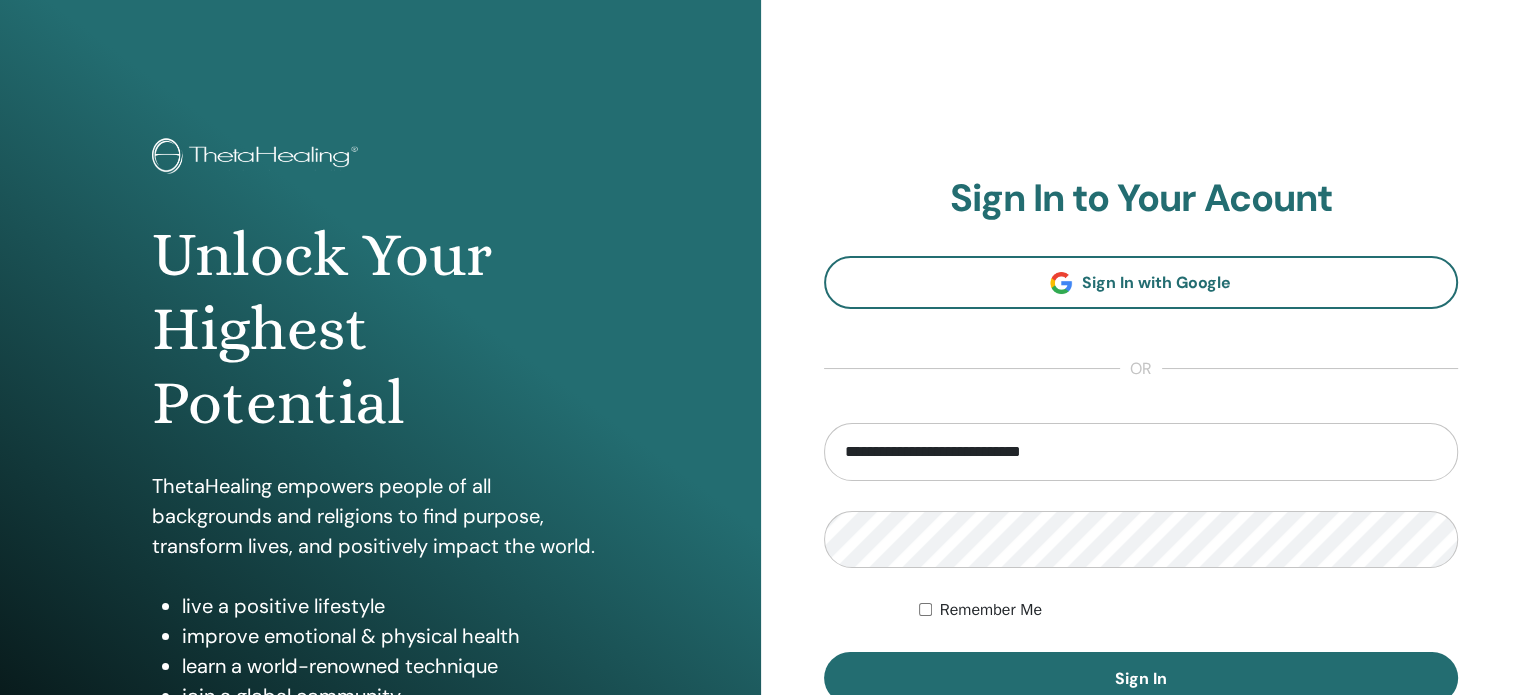 click on "Remember Me" at bounding box center (1188, 610) 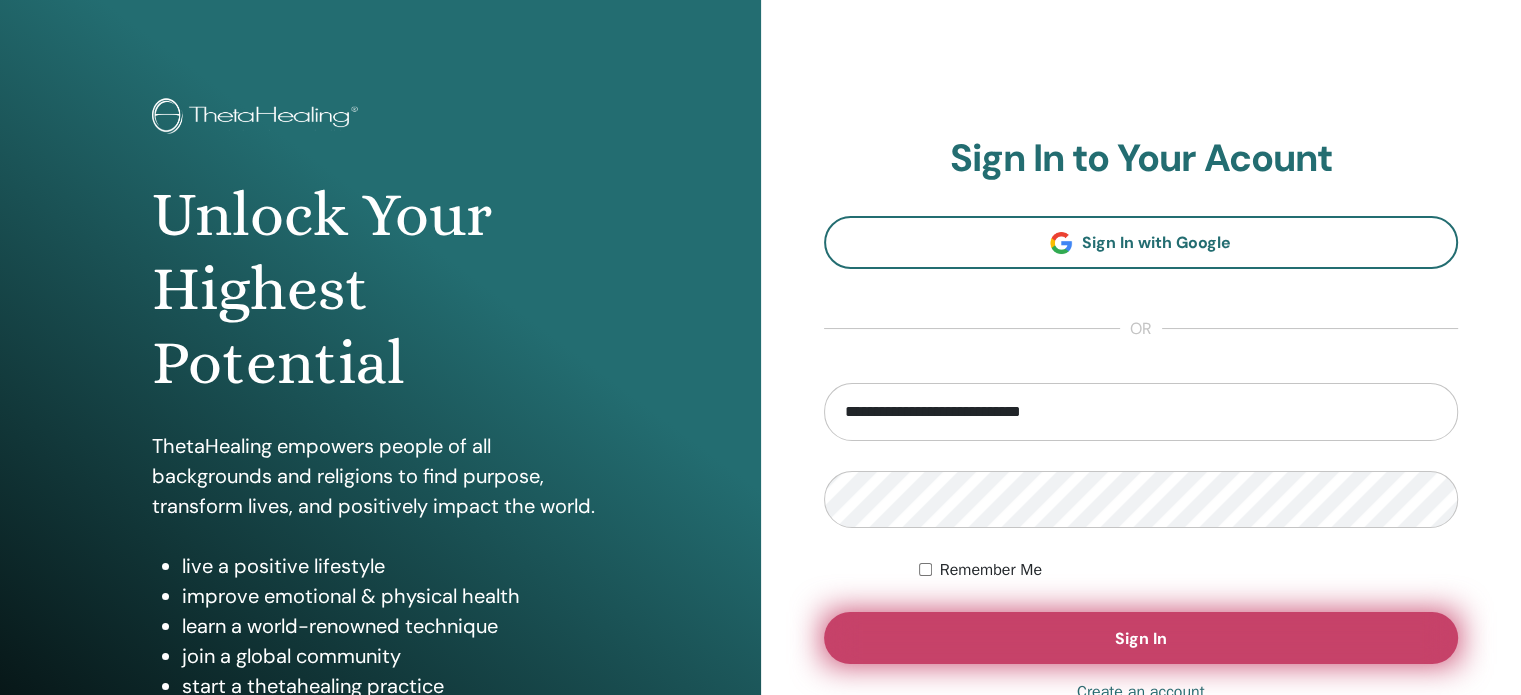 click on "Sign In" at bounding box center (1141, 638) 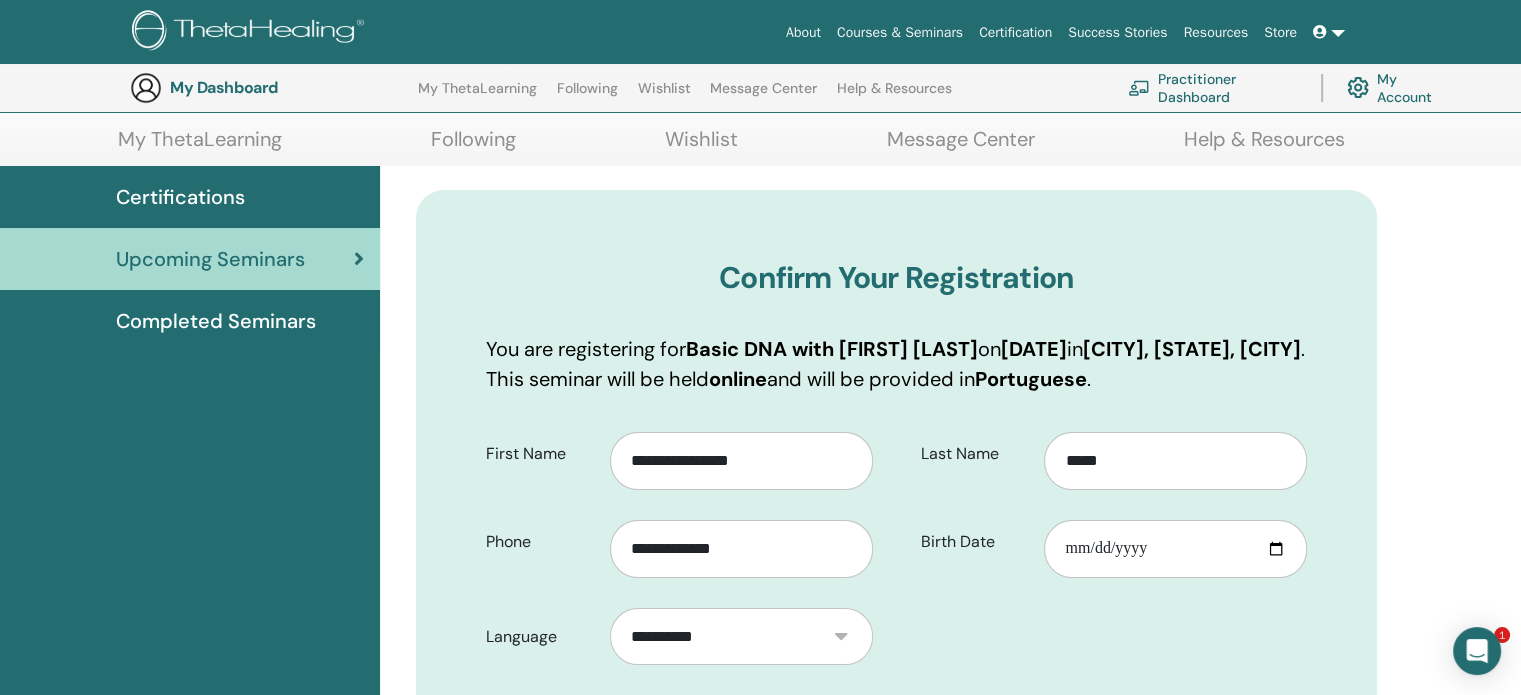 scroll, scrollTop: 559, scrollLeft: 0, axis: vertical 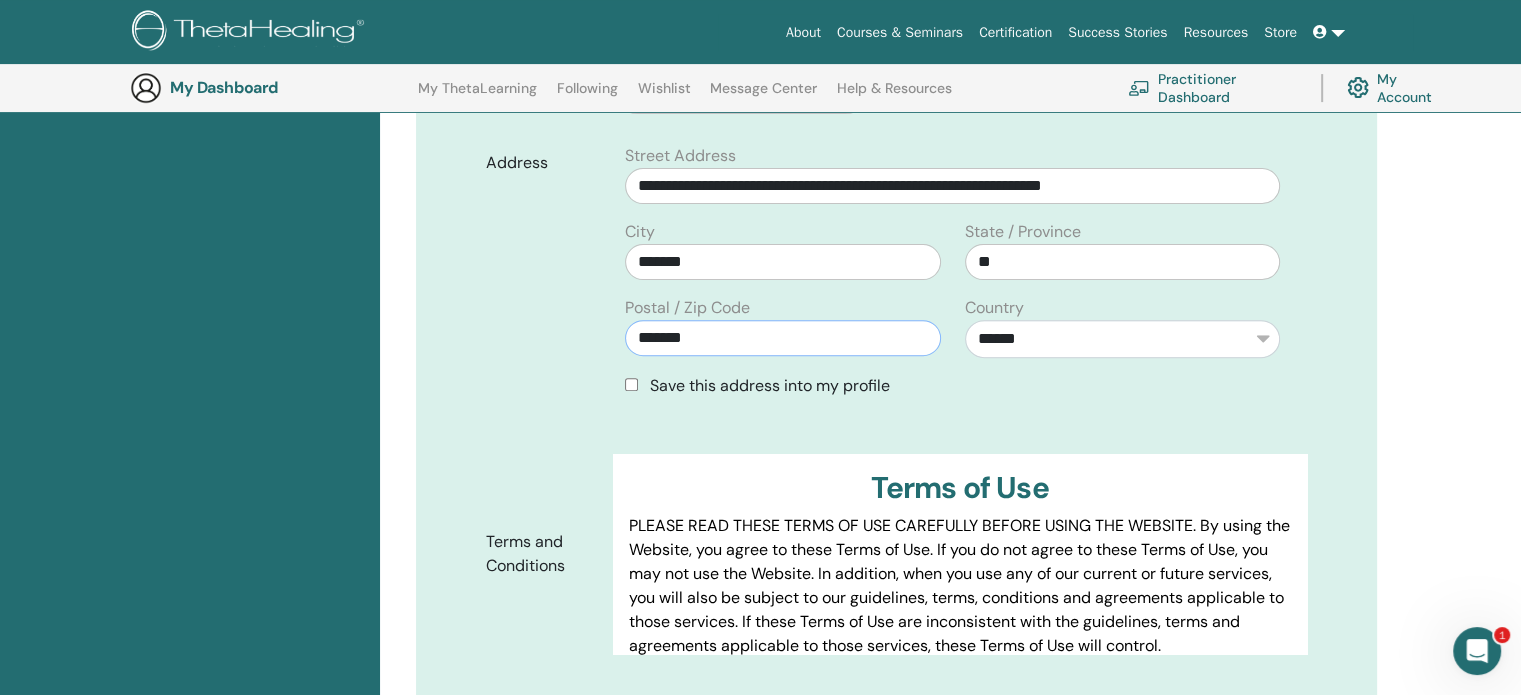 click on "*******" at bounding box center [782, 338] 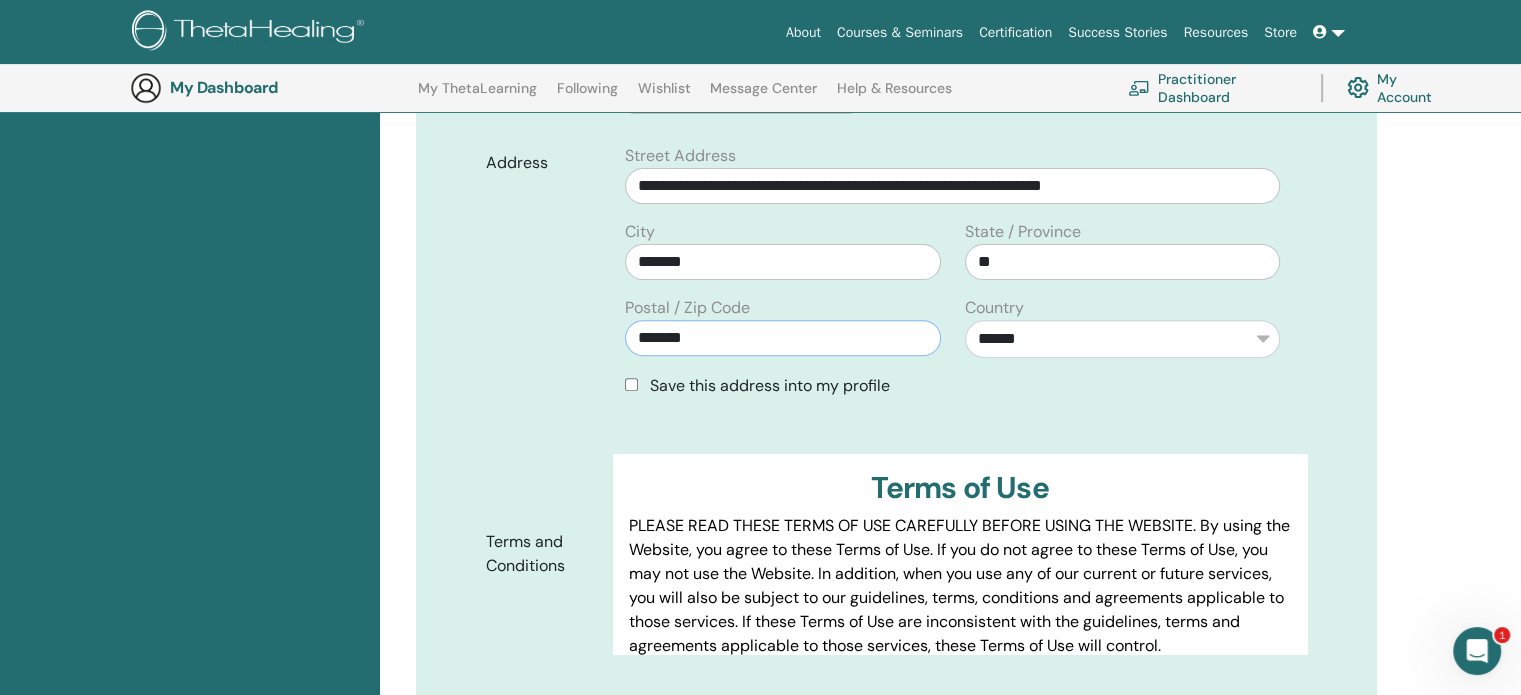 click on "*******" at bounding box center (782, 338) 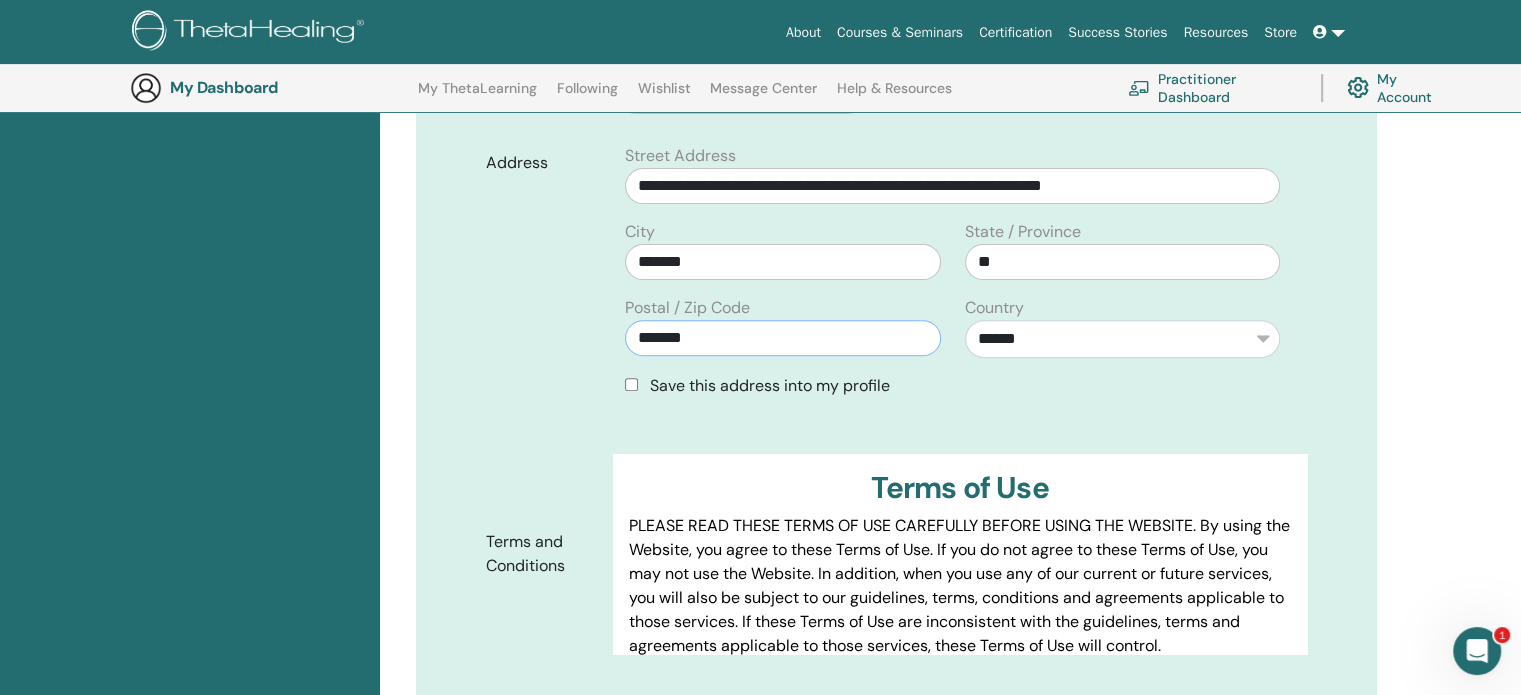 click on "*******" at bounding box center (782, 338) 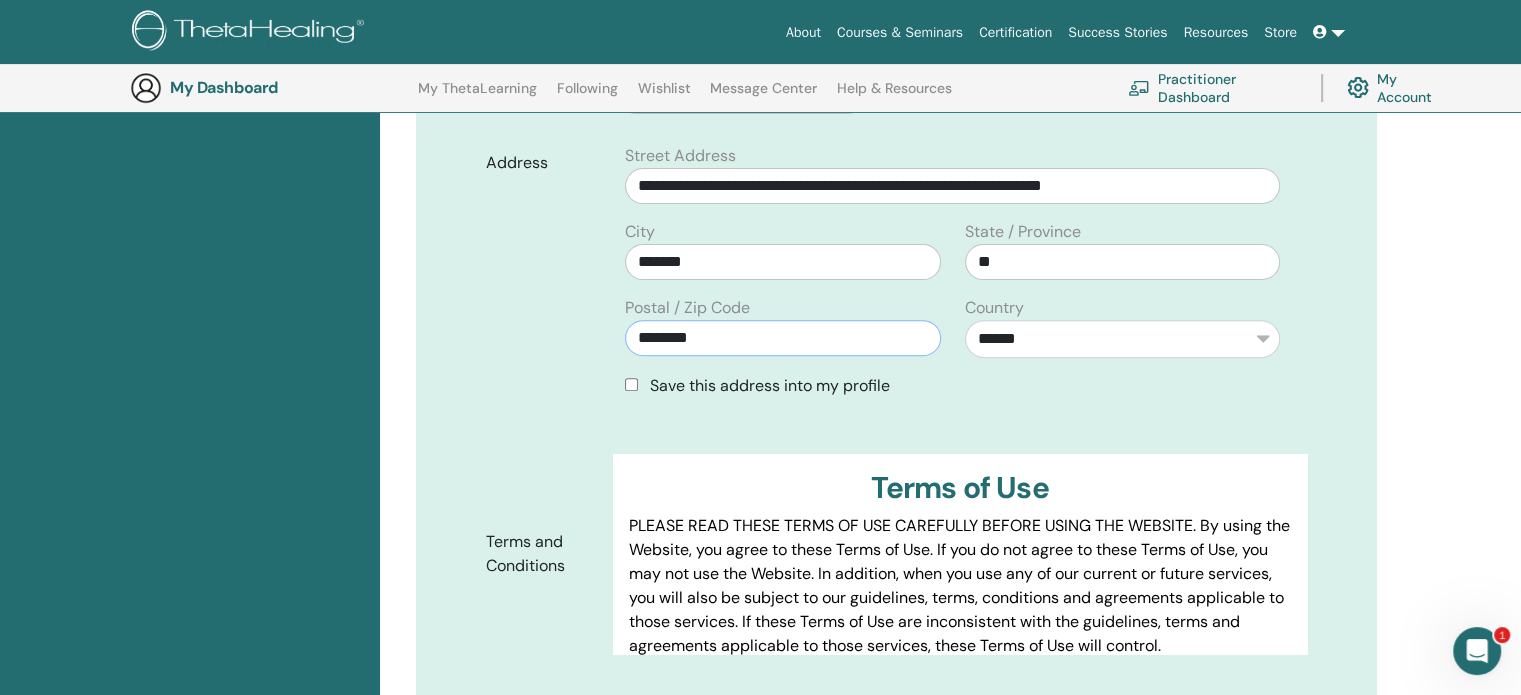 type on "********" 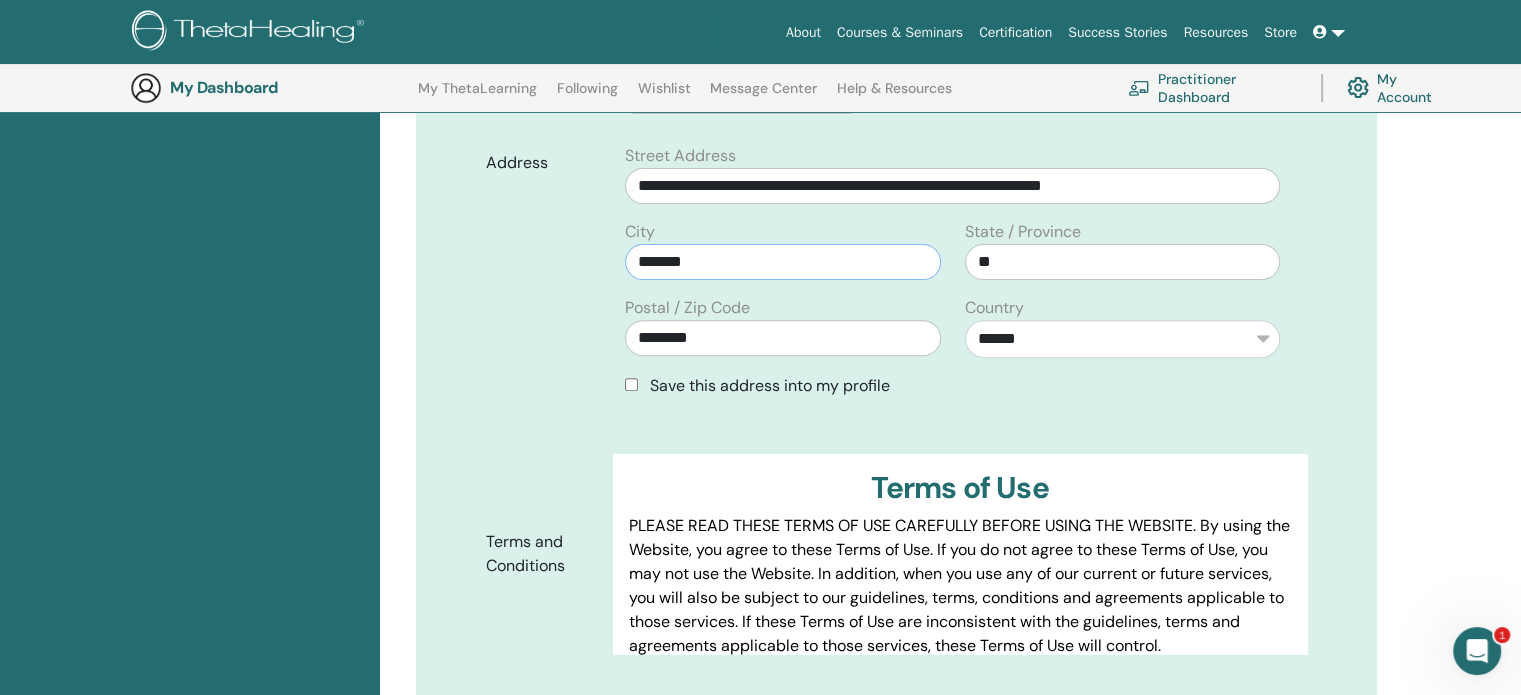 click on "*******" at bounding box center [782, 262] 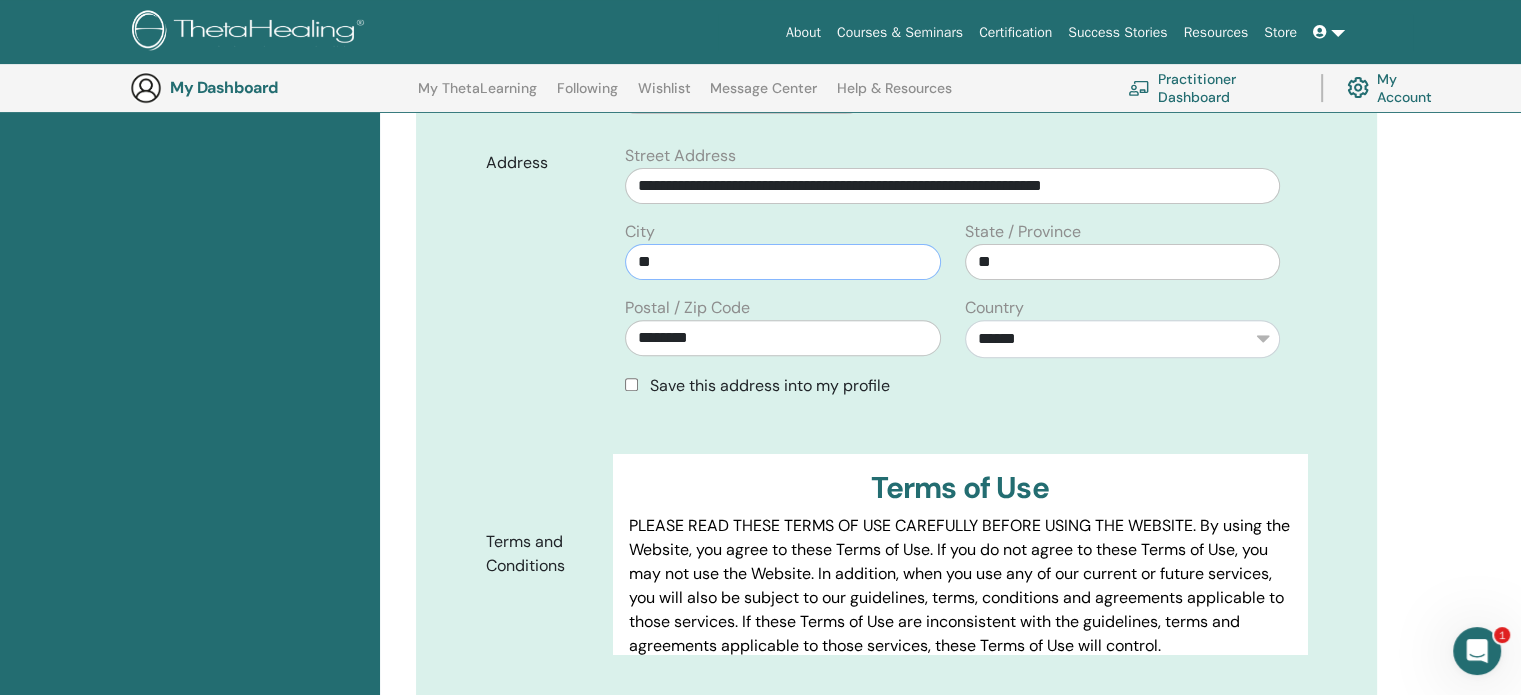 type on "*" 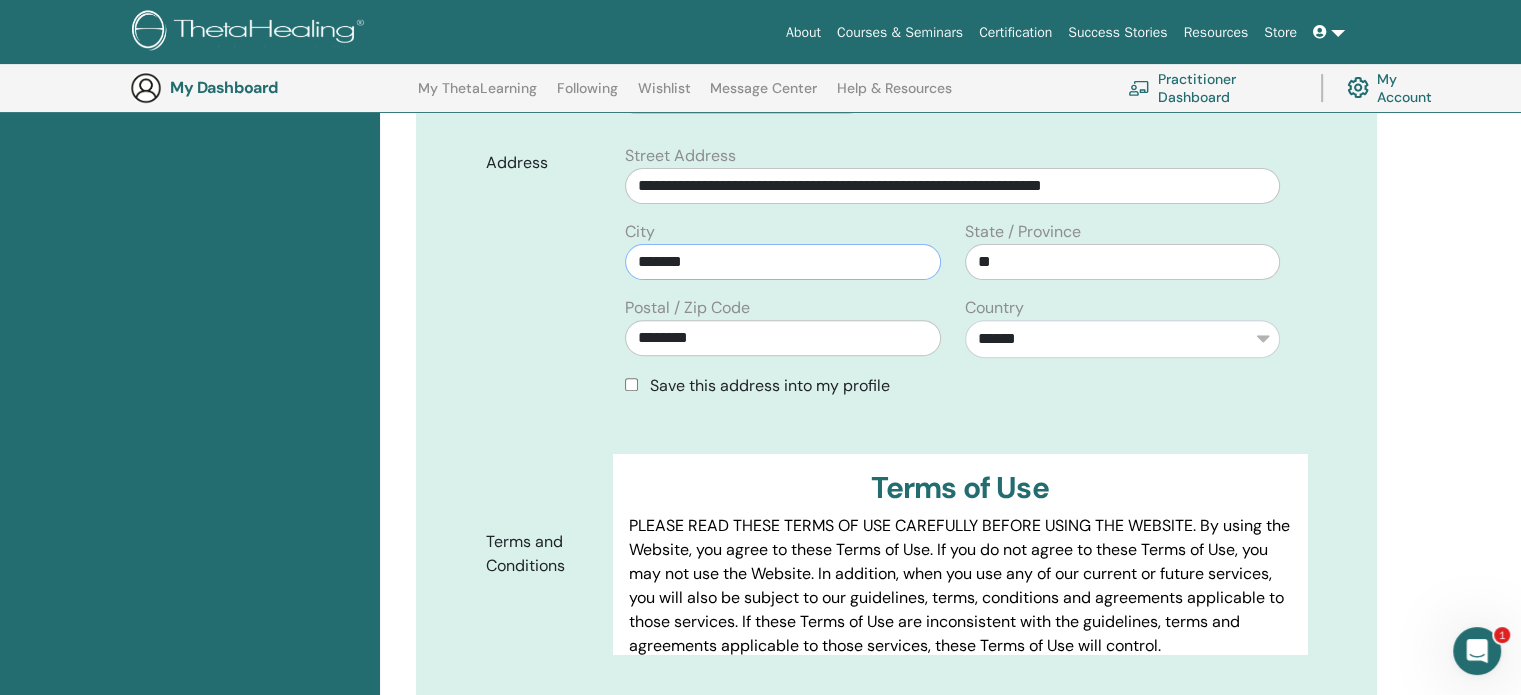type on "********" 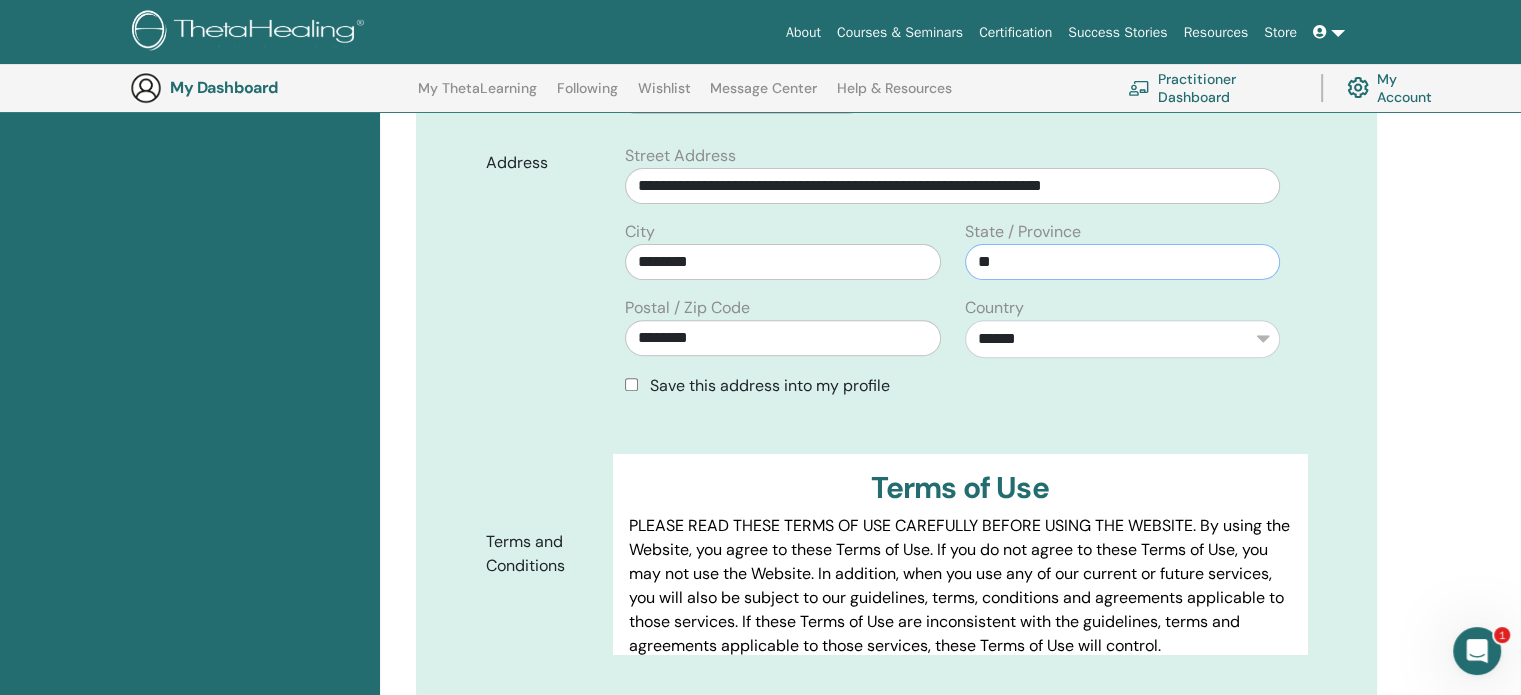 click on "**" at bounding box center [1122, 262] 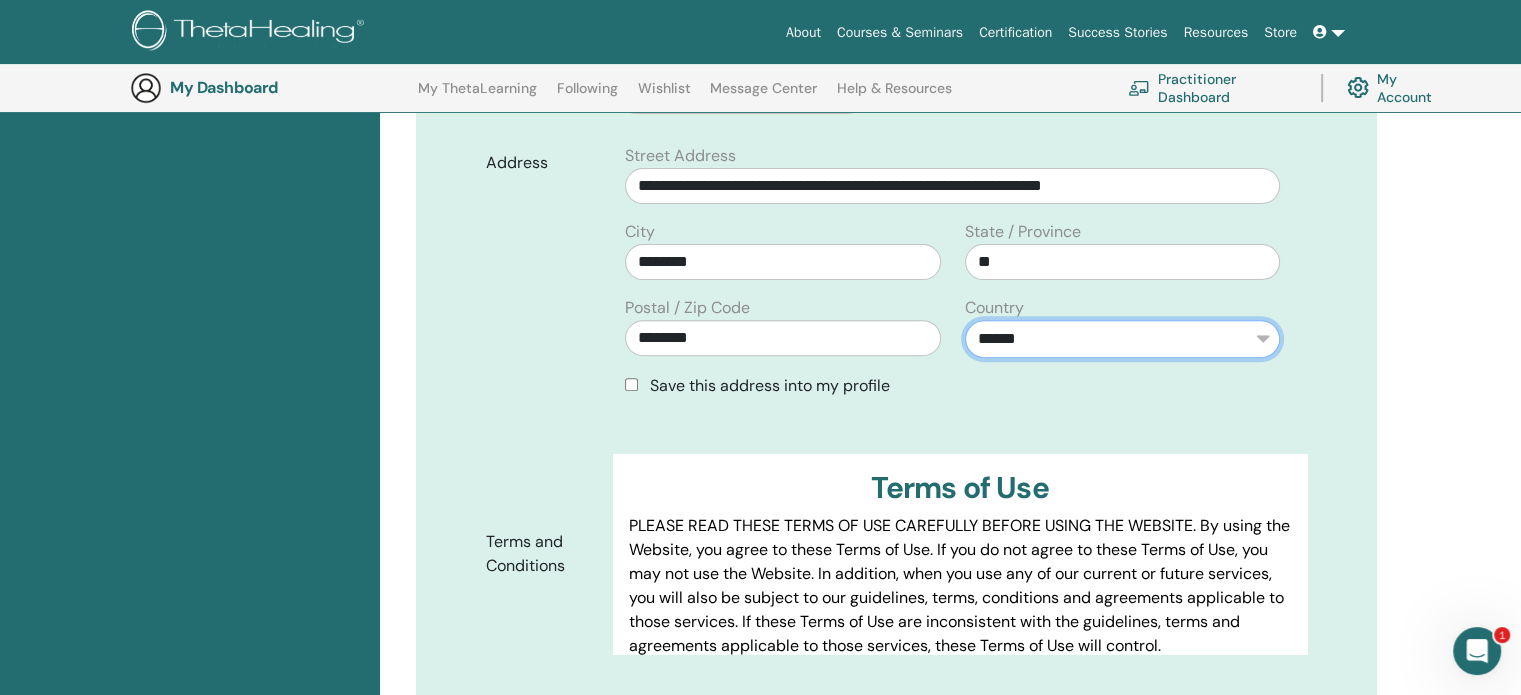 click on "**********" at bounding box center [1122, 339] 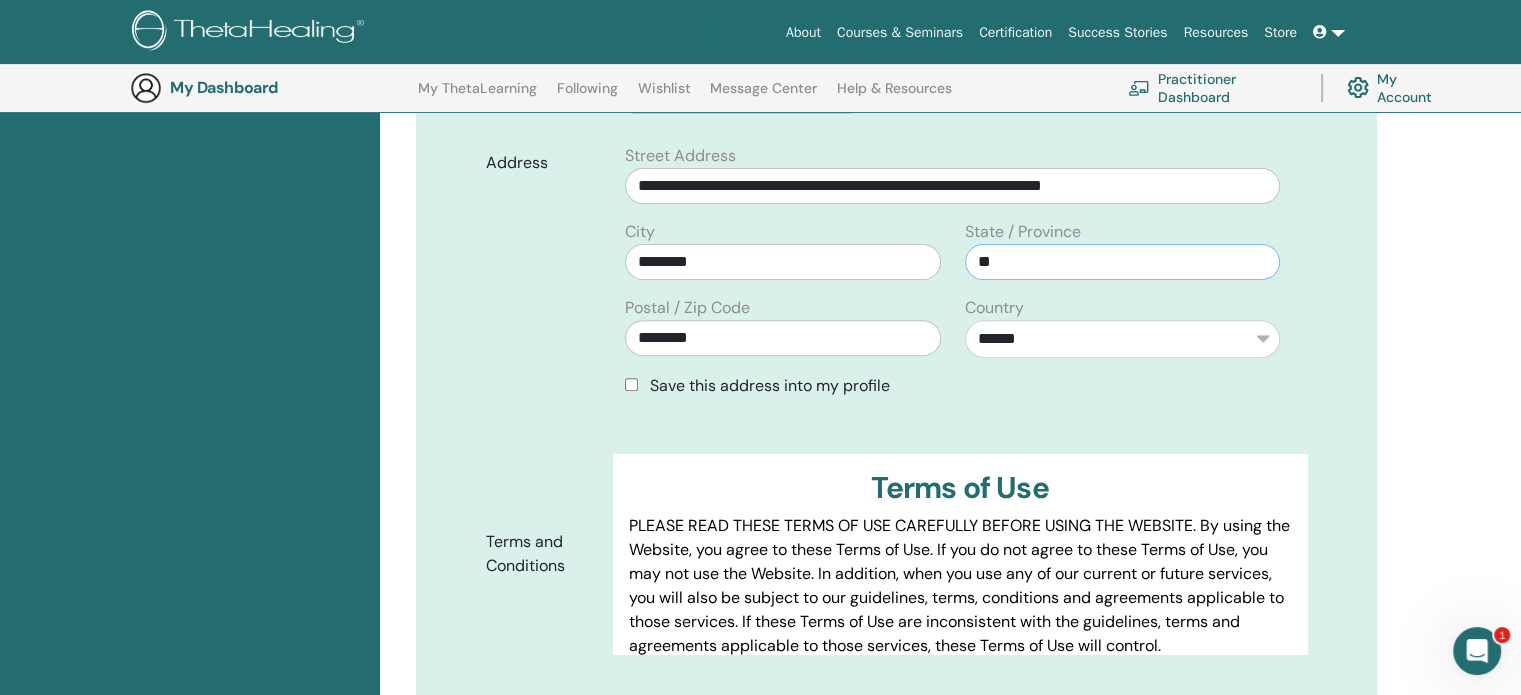 click on "**" at bounding box center [1122, 262] 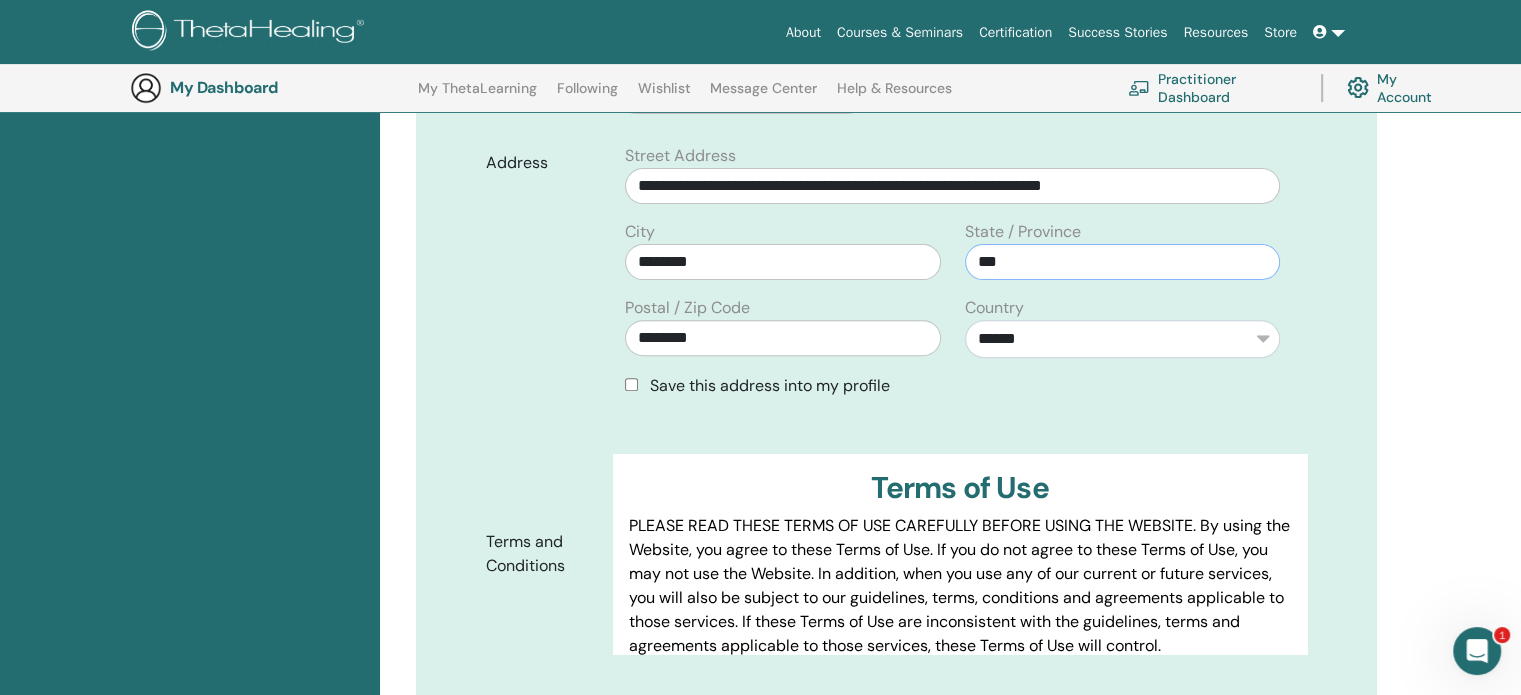type on "**" 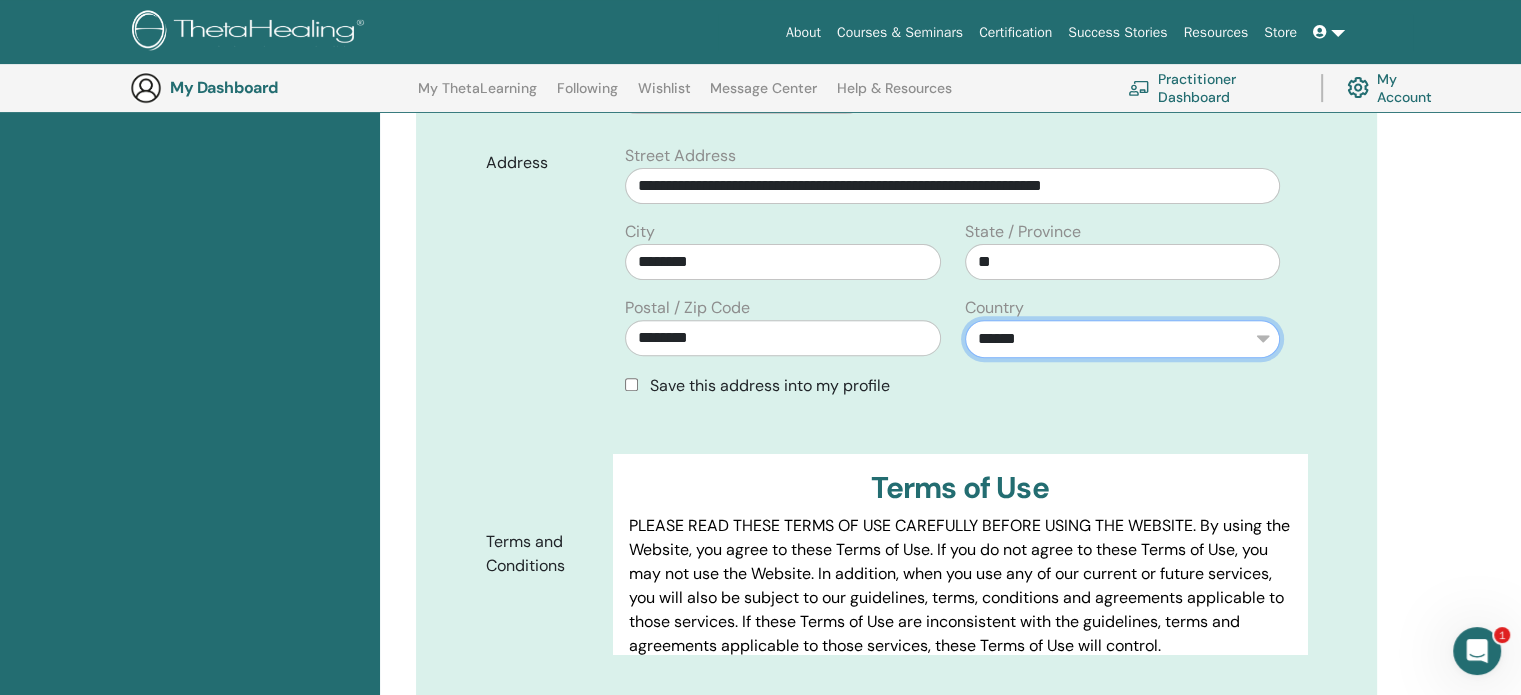 click on "**********" at bounding box center (1122, 339) 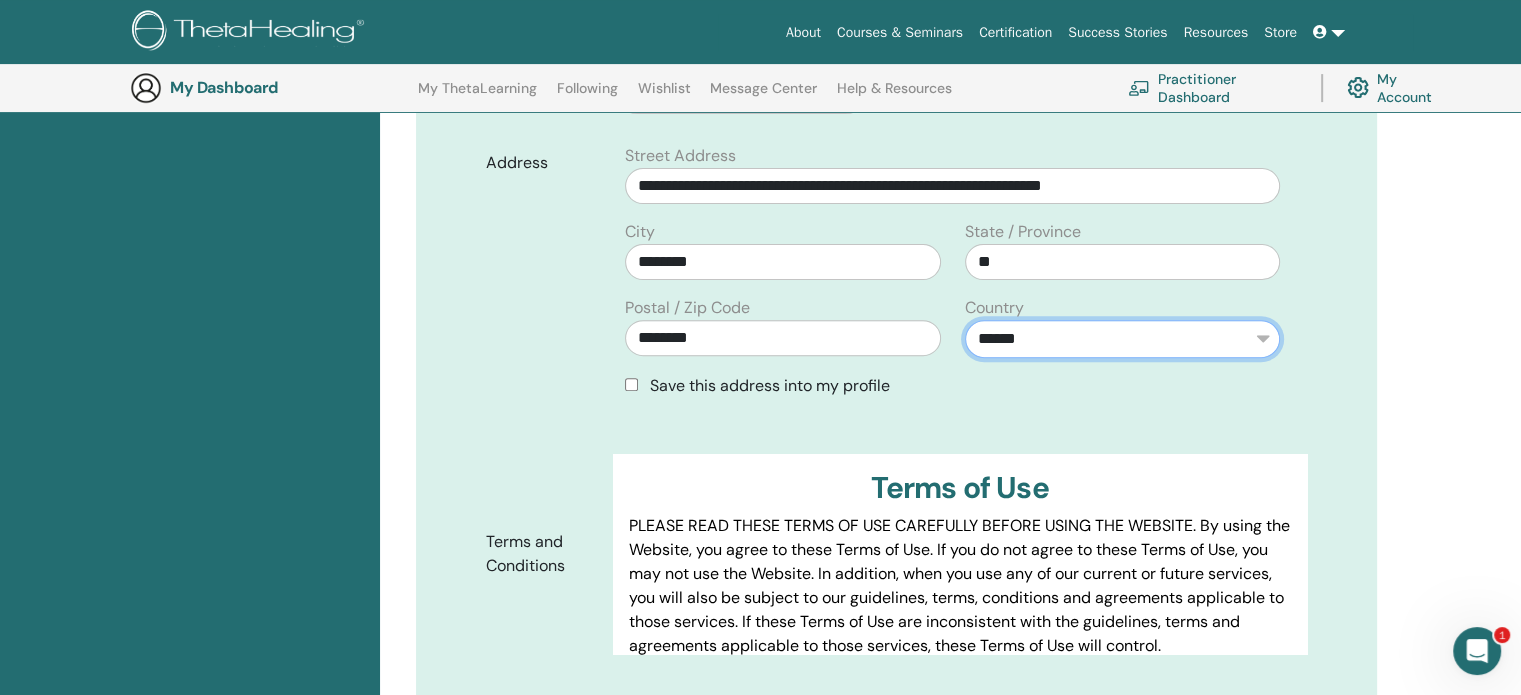 click on "**********" at bounding box center (1122, 339) 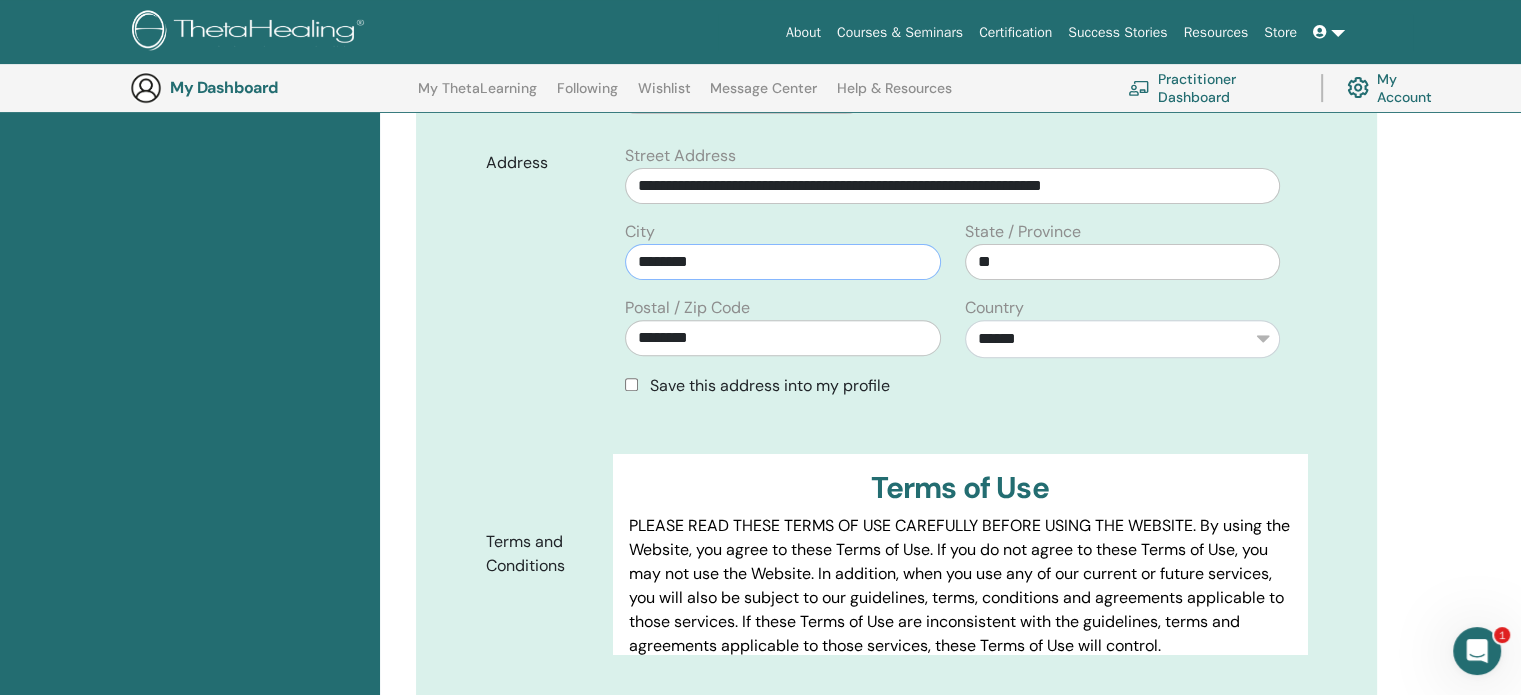 click on "********" at bounding box center (782, 262) 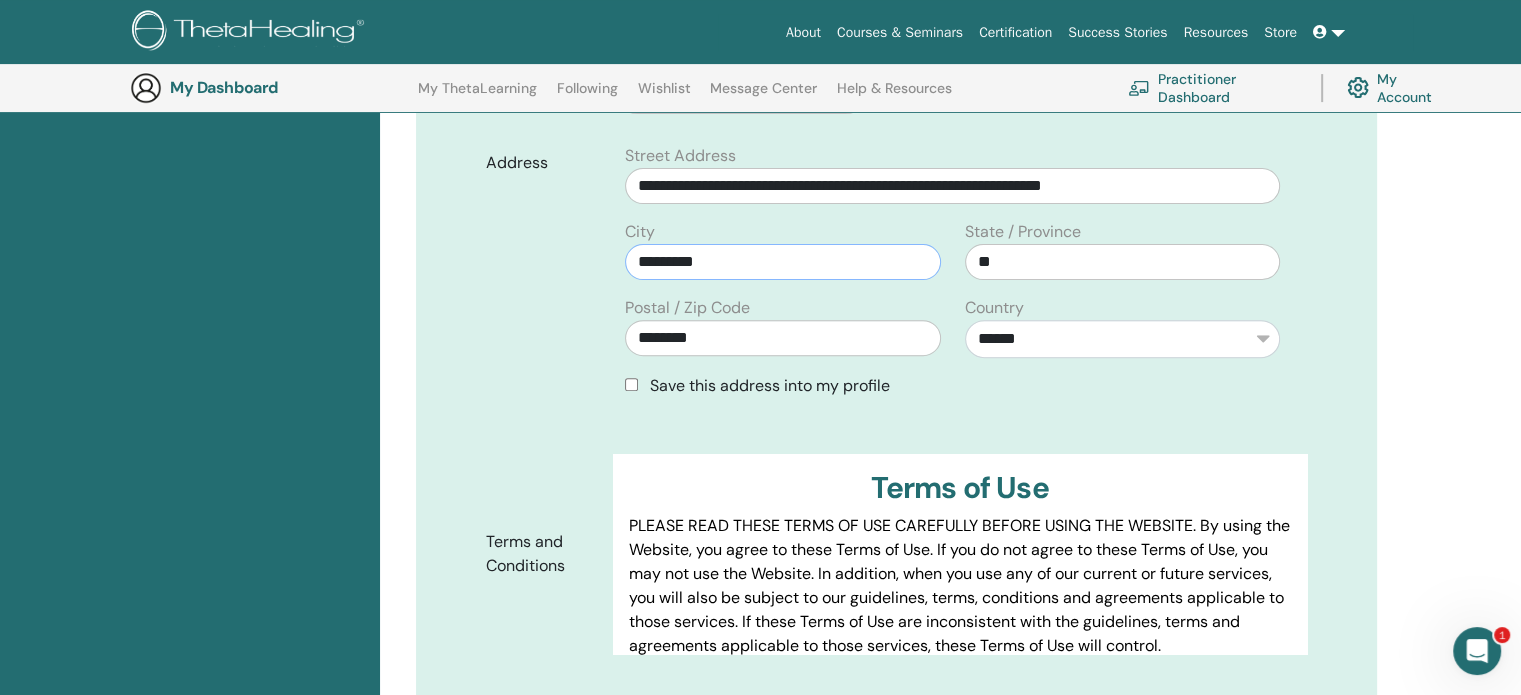 type on "********" 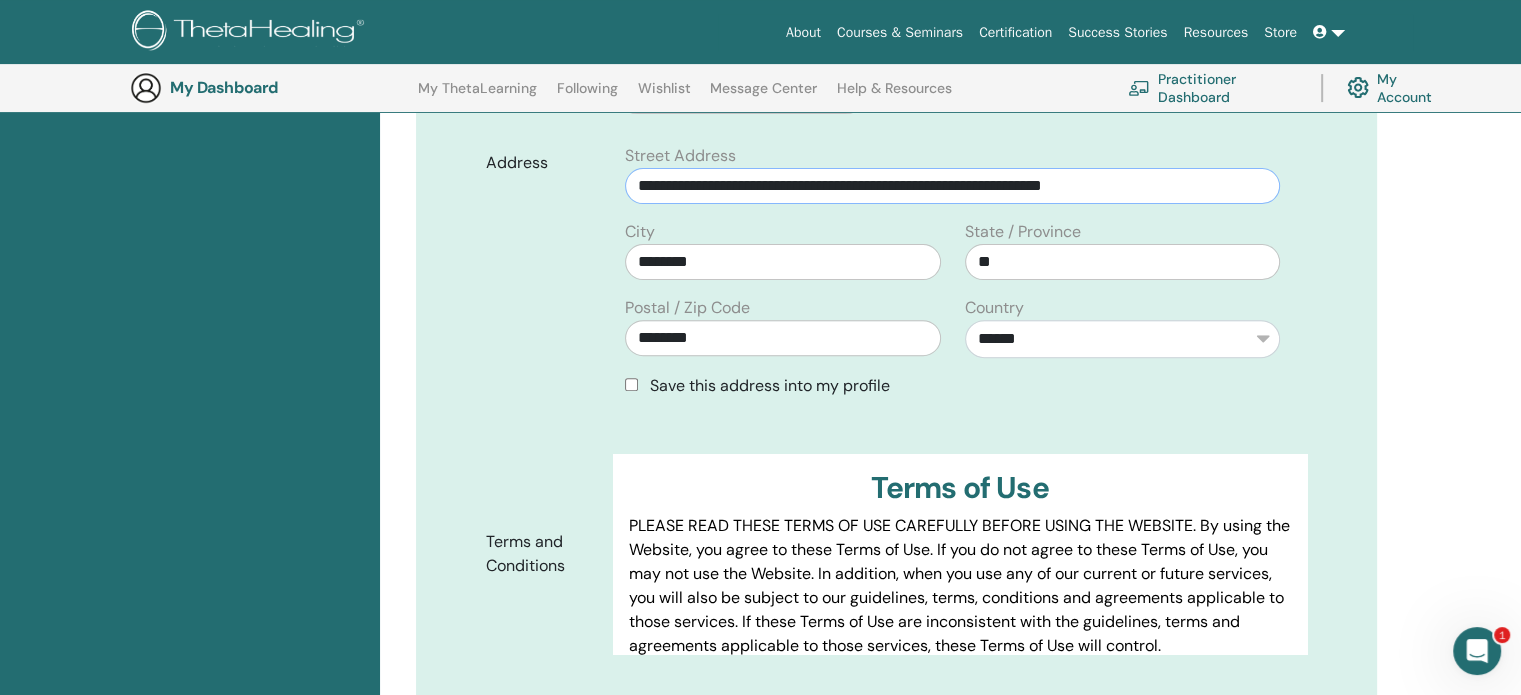 click on "[ADDRESS]" at bounding box center (952, 186) 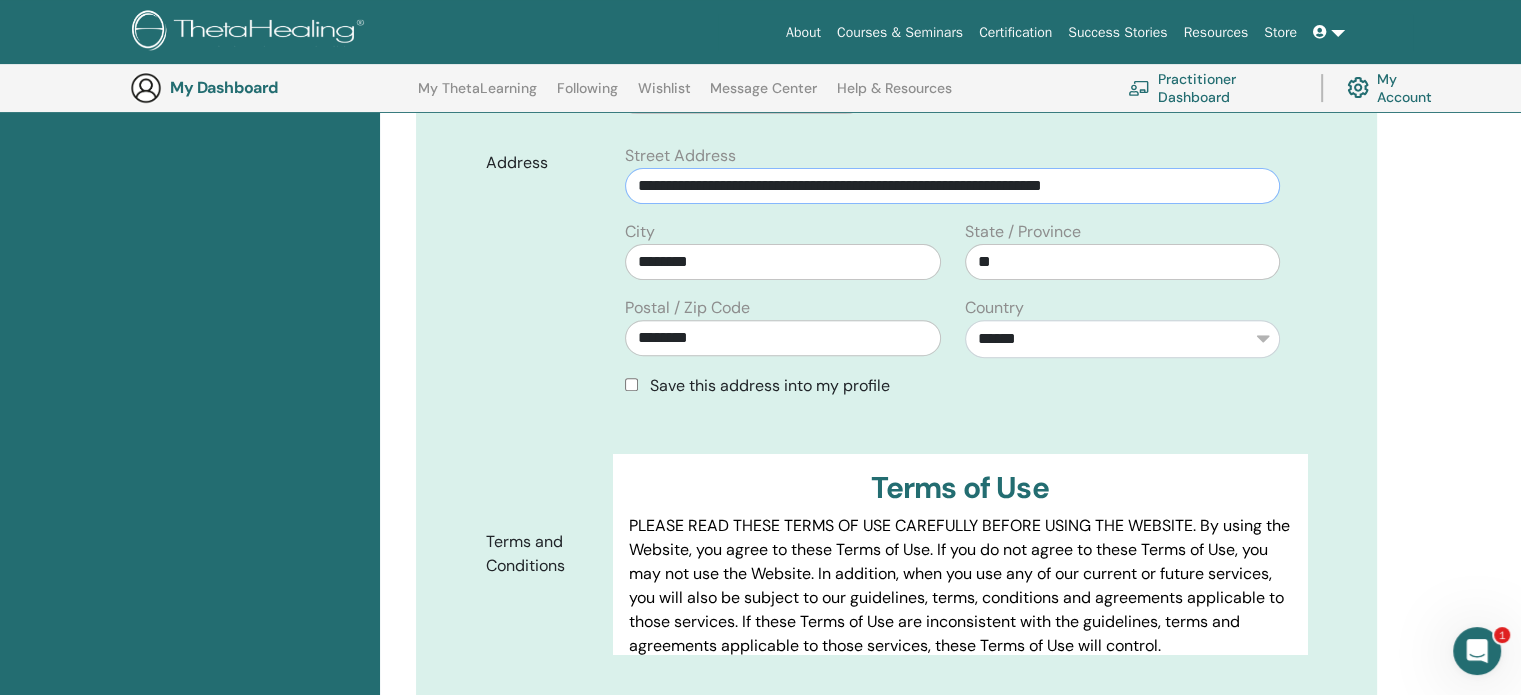 click on "[ADDRESS]" at bounding box center (952, 186) 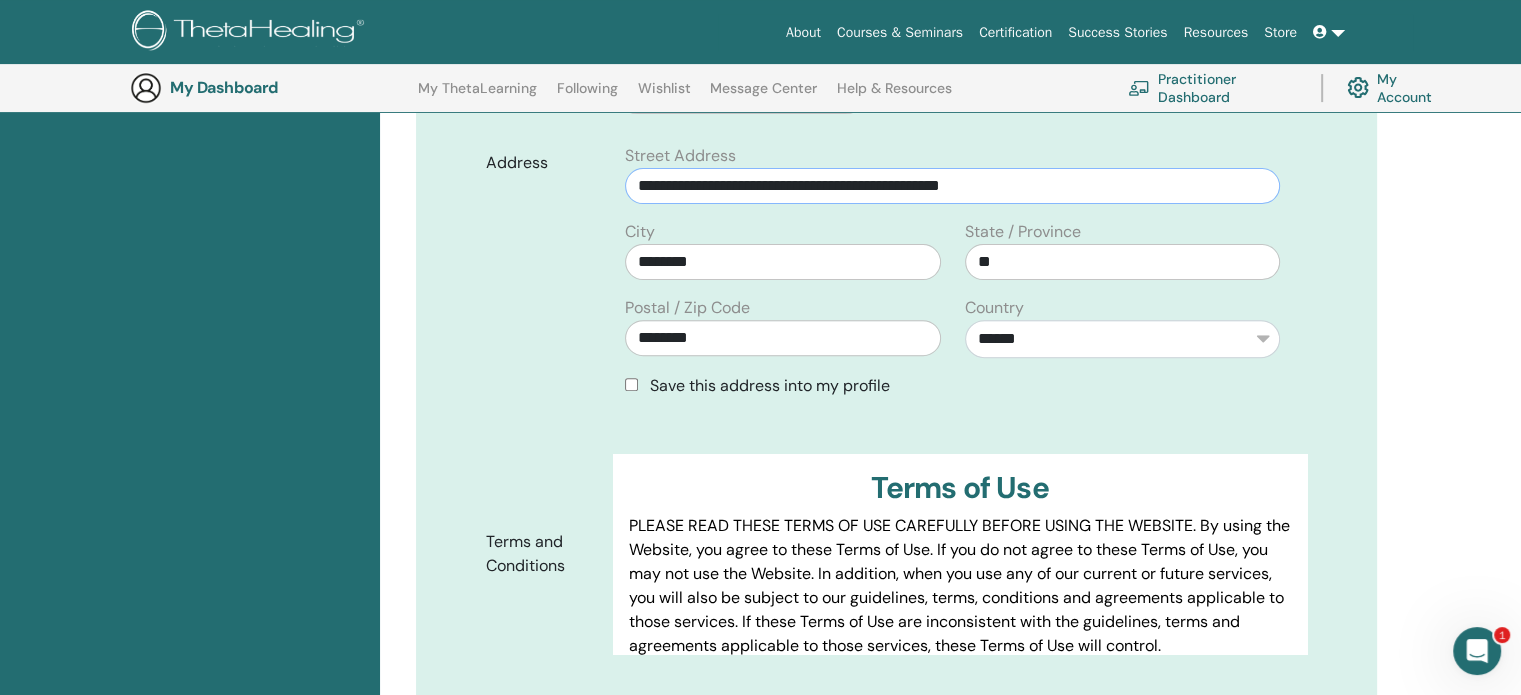 type on "**********" 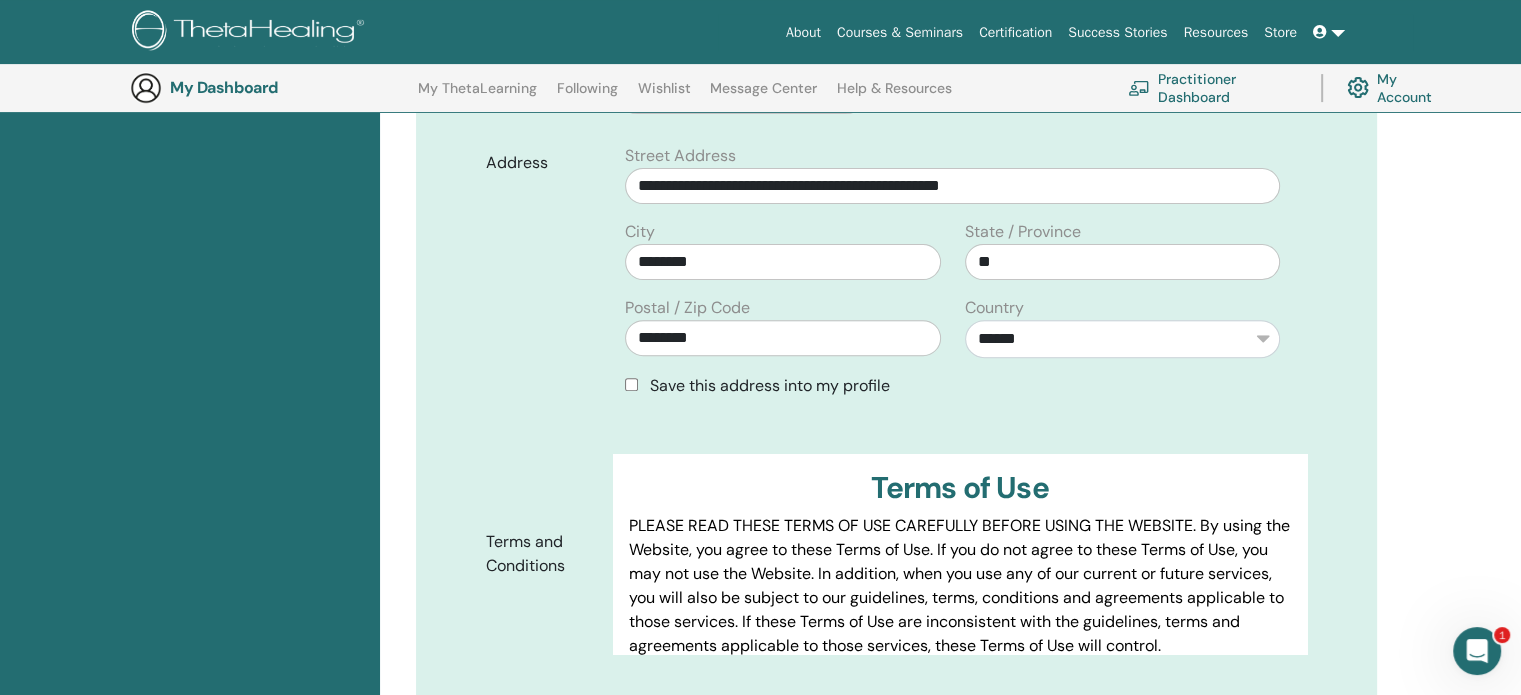 click on "Save this address into my profile" at bounding box center (952, 386) 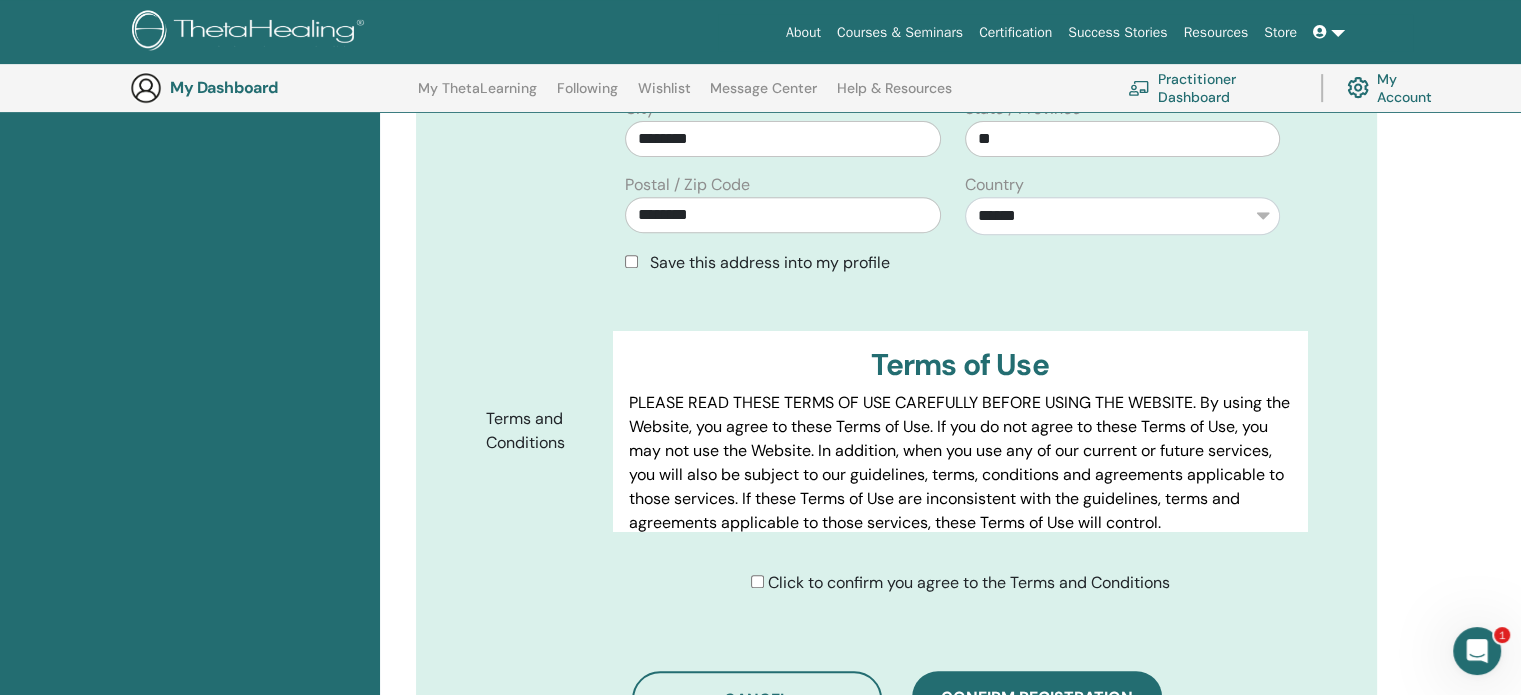 scroll, scrollTop: 808, scrollLeft: 0, axis: vertical 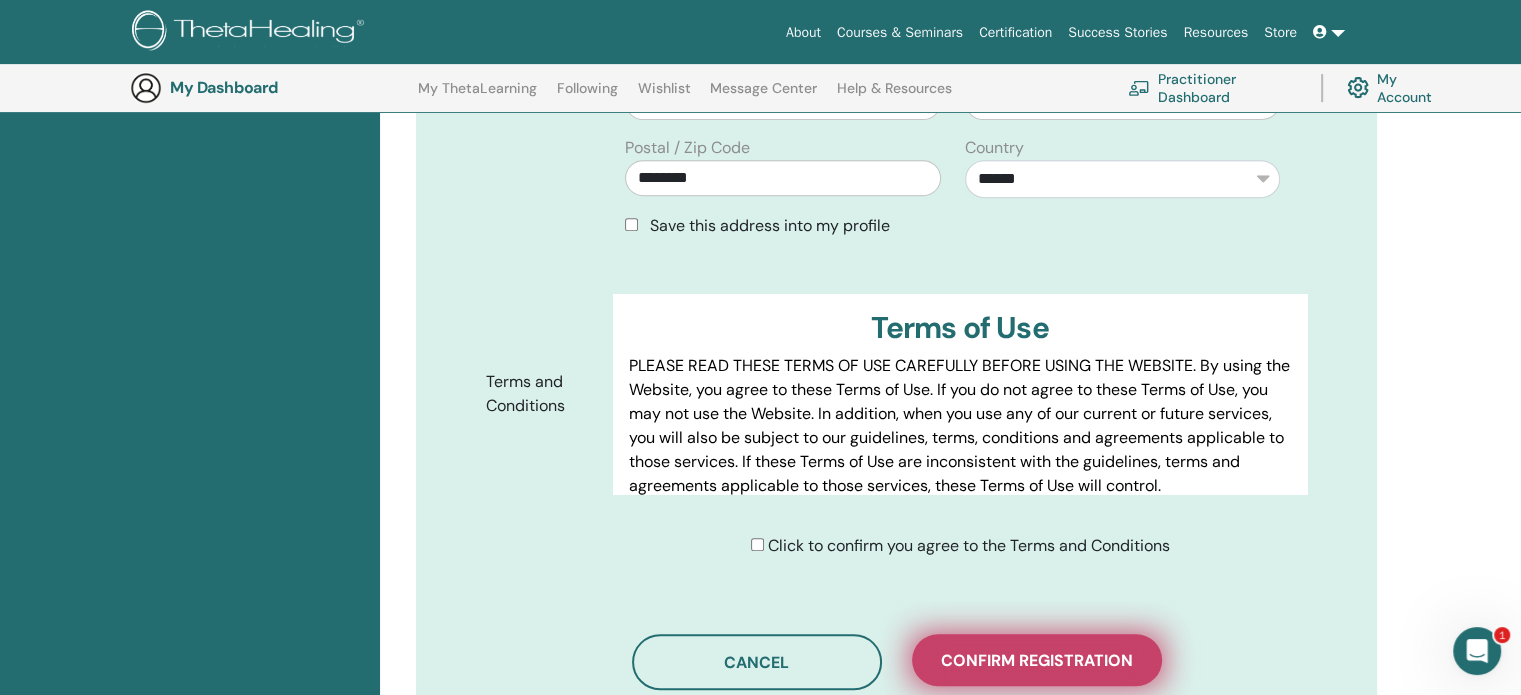 click on "Confirm registration" at bounding box center (1037, 660) 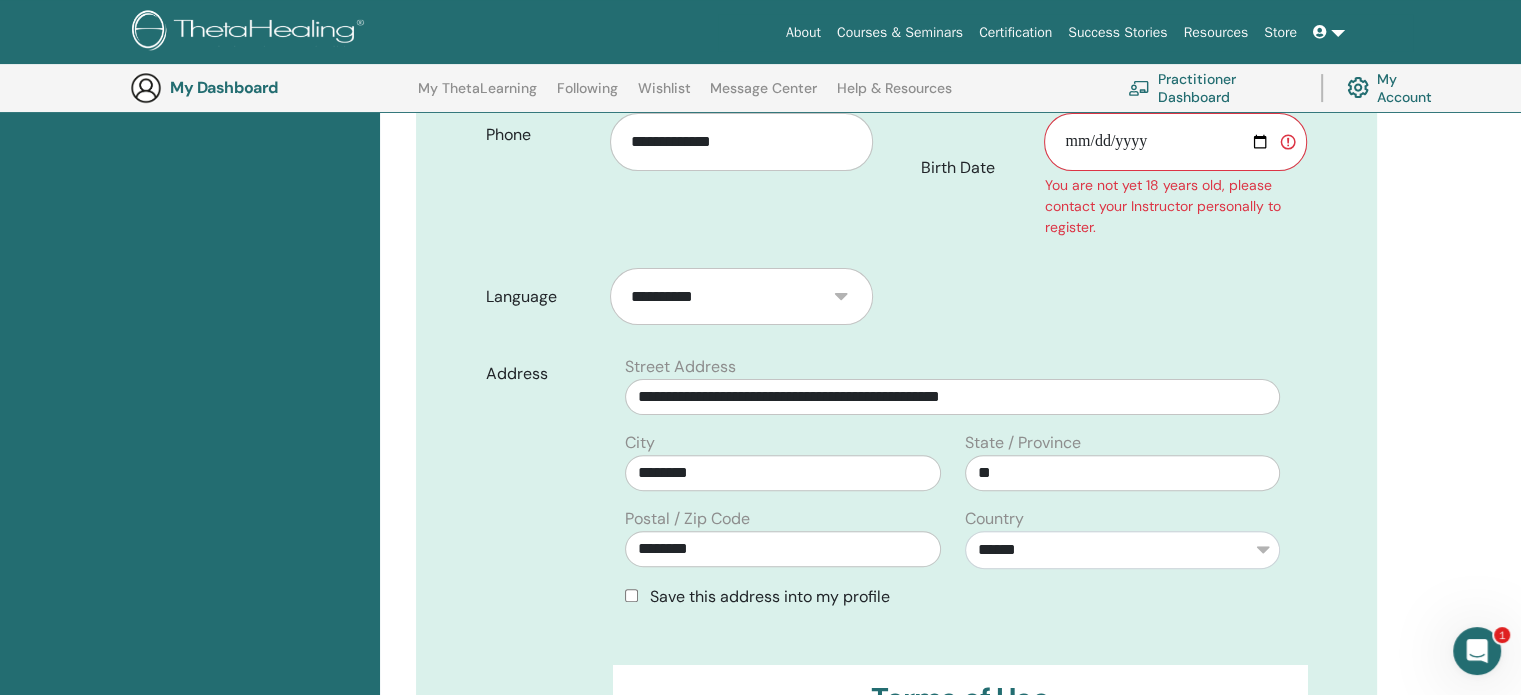 scroll, scrollTop: 484, scrollLeft: 0, axis: vertical 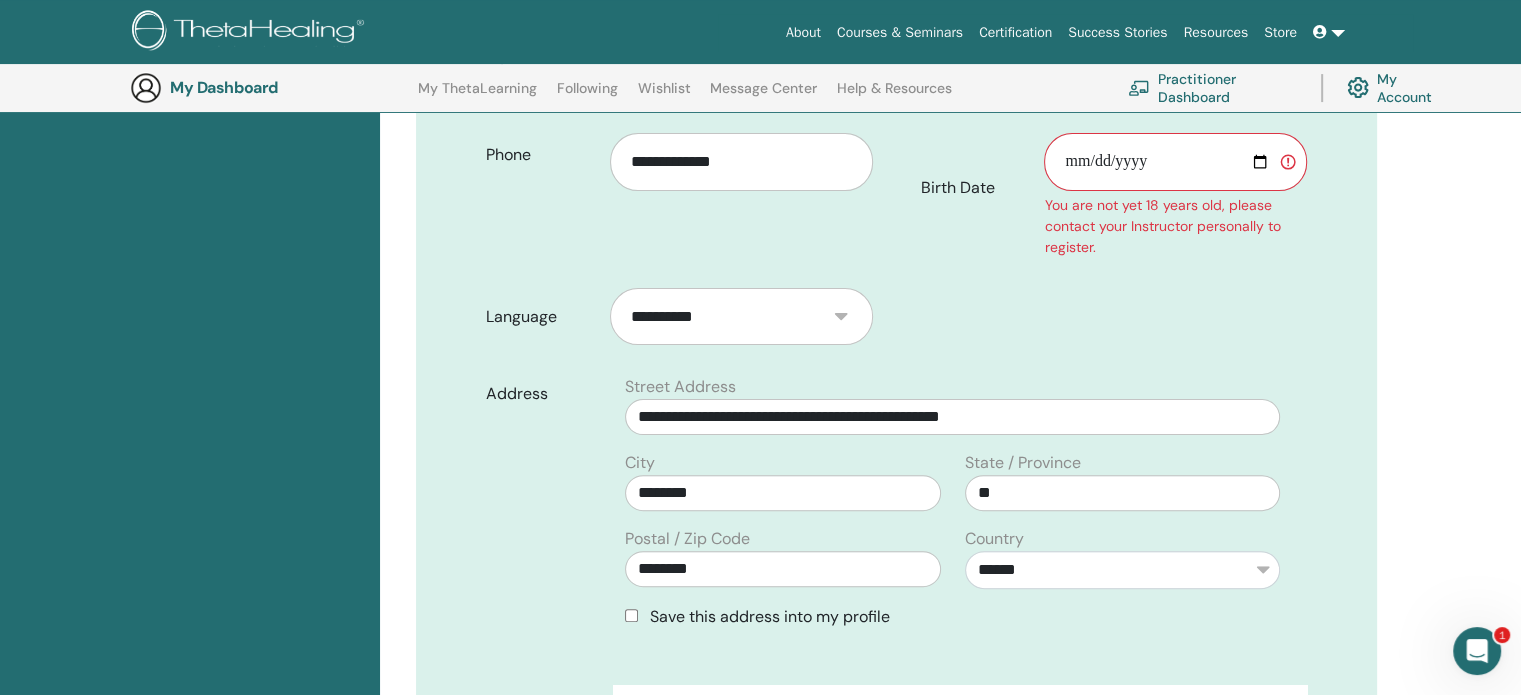 click on "Birth Date" at bounding box center (1175, 162) 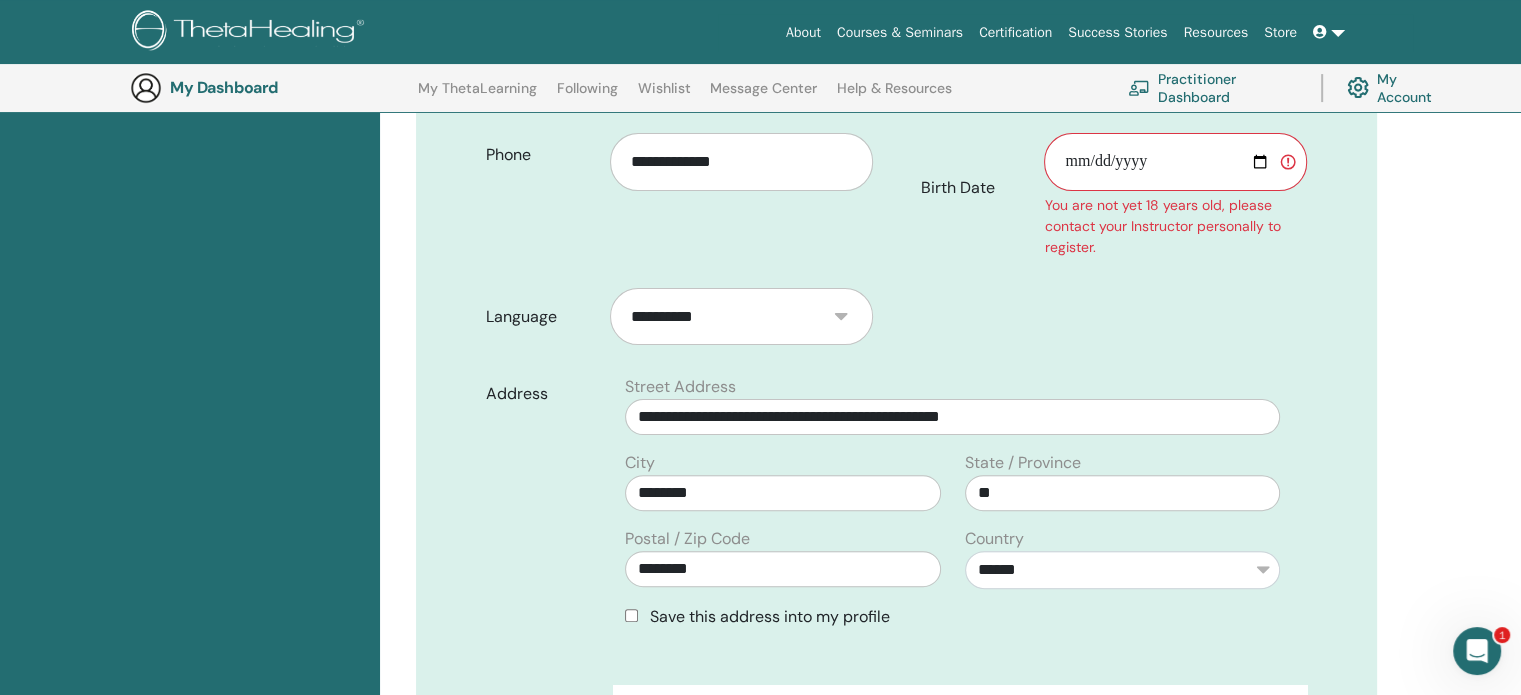 type on "**********" 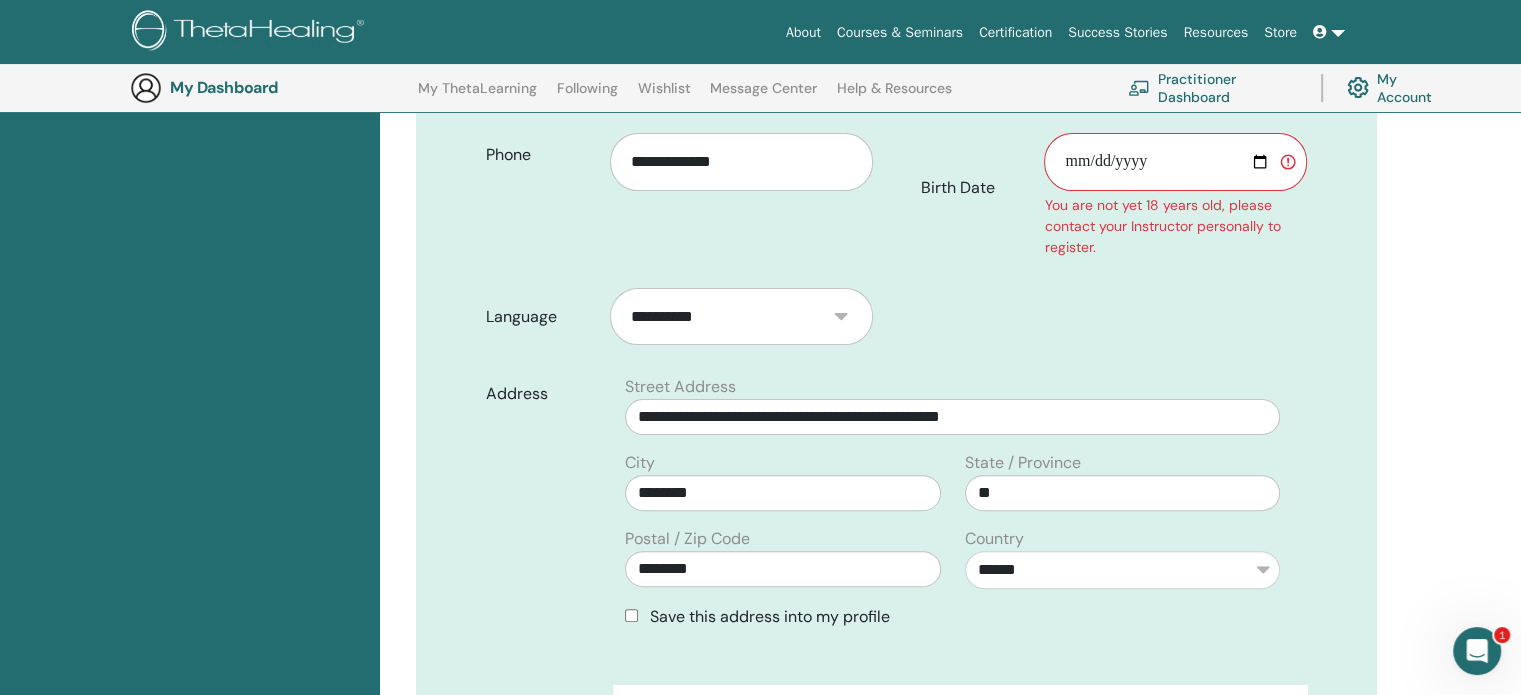click on "**********" at bounding box center [1175, 162] 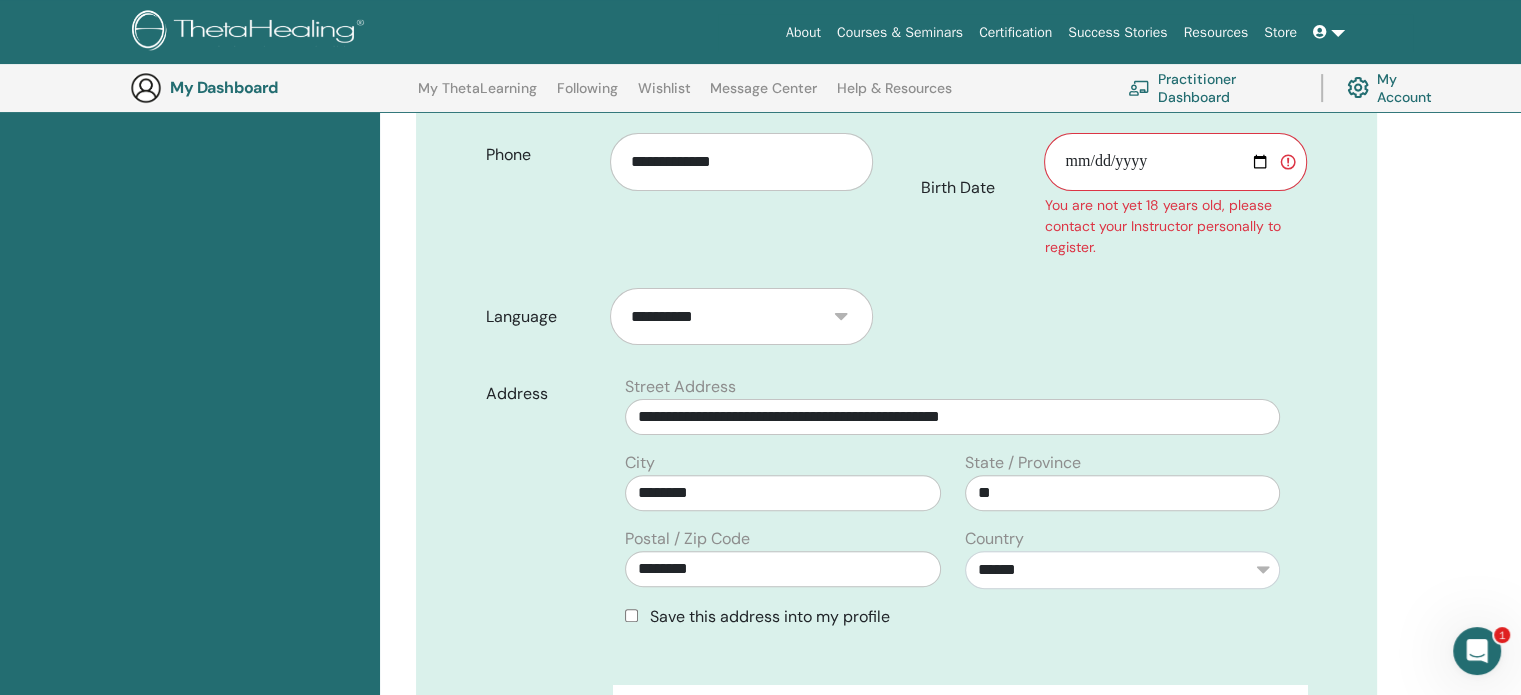 click on "You are not yet 18 years old, please contact your Instructor personally to register." at bounding box center [1175, 226] 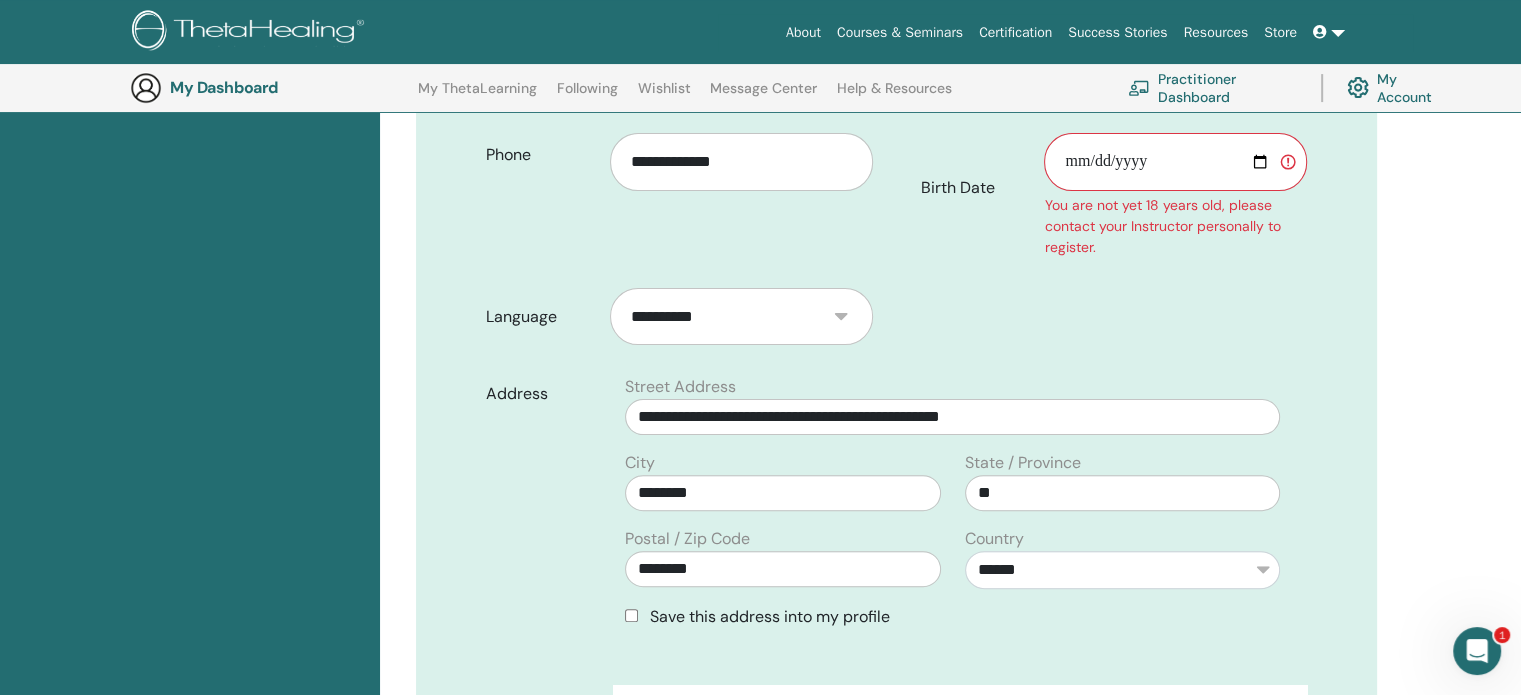 click on "**********" at bounding box center (1175, 162) 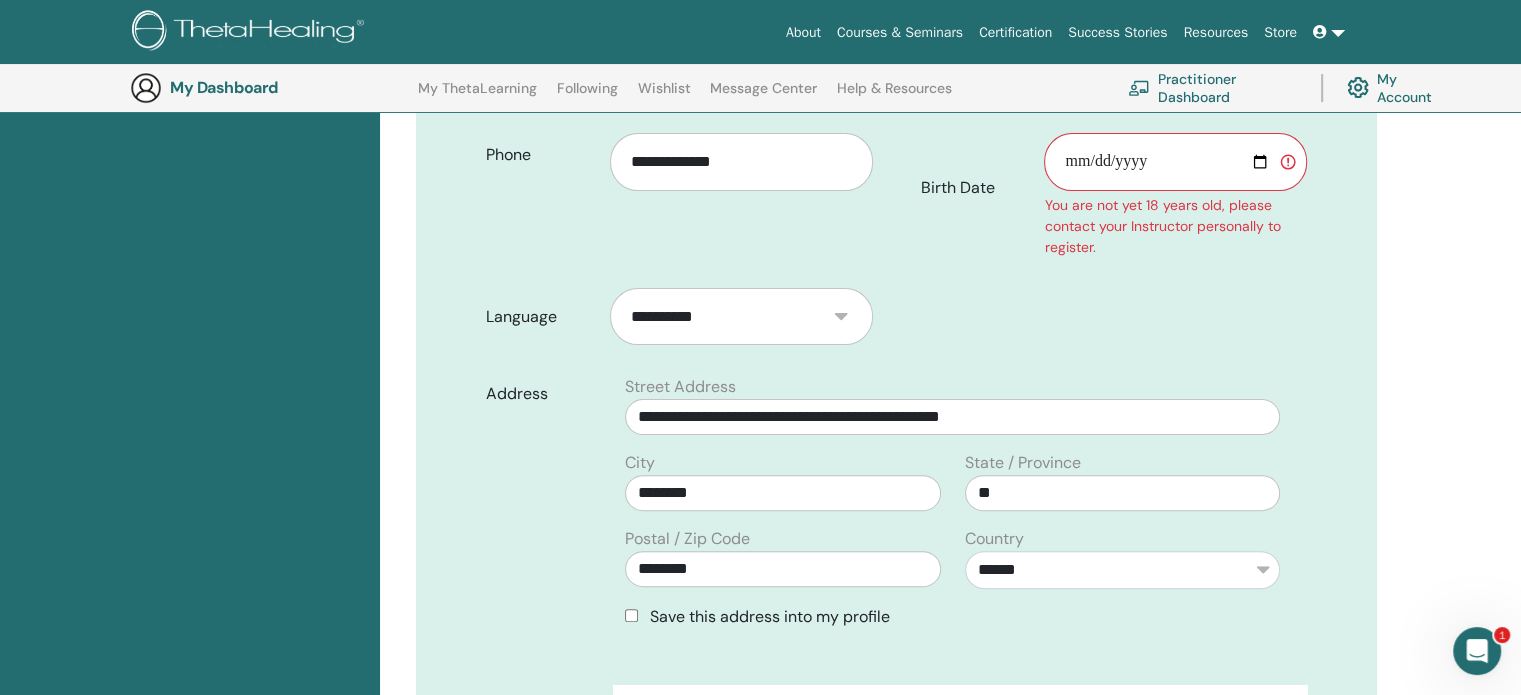 click on "**********" at bounding box center [1175, 162] 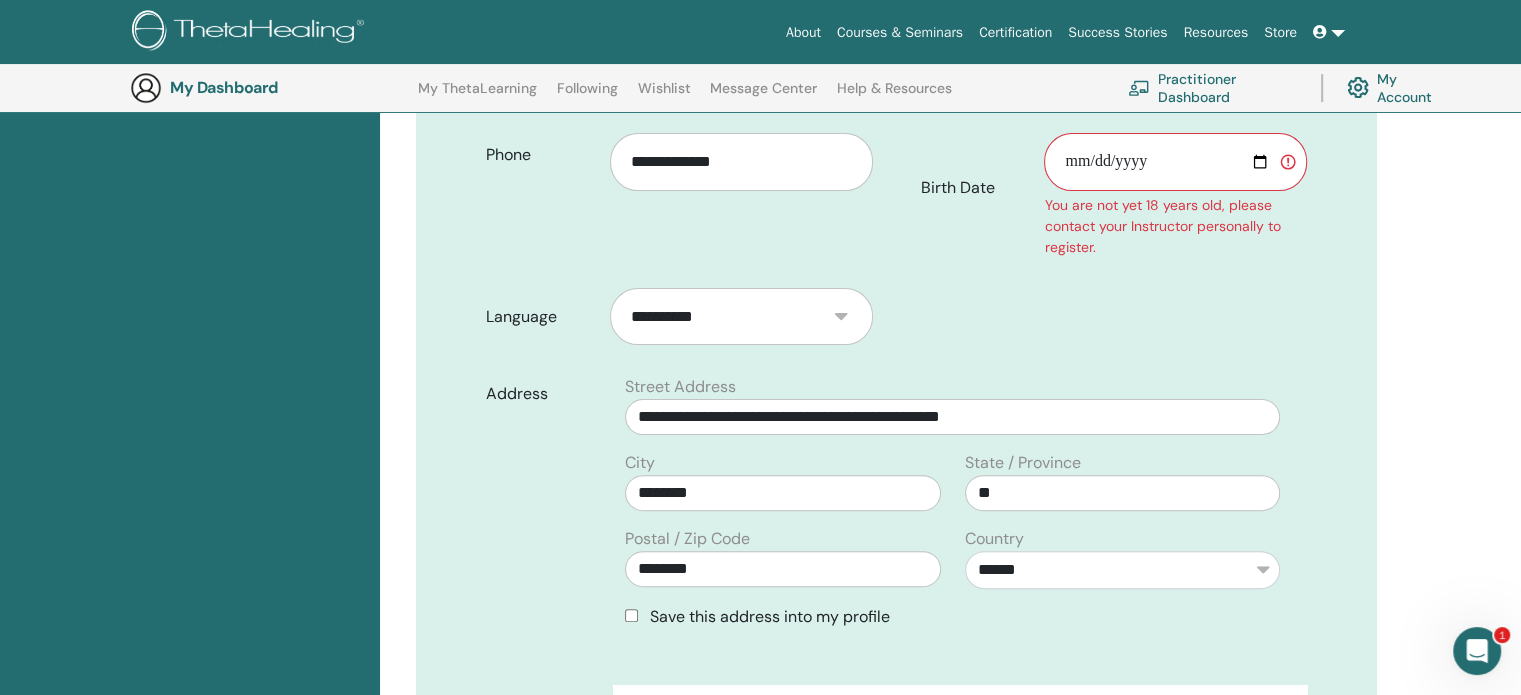 click on "**********" at bounding box center [1175, 162] 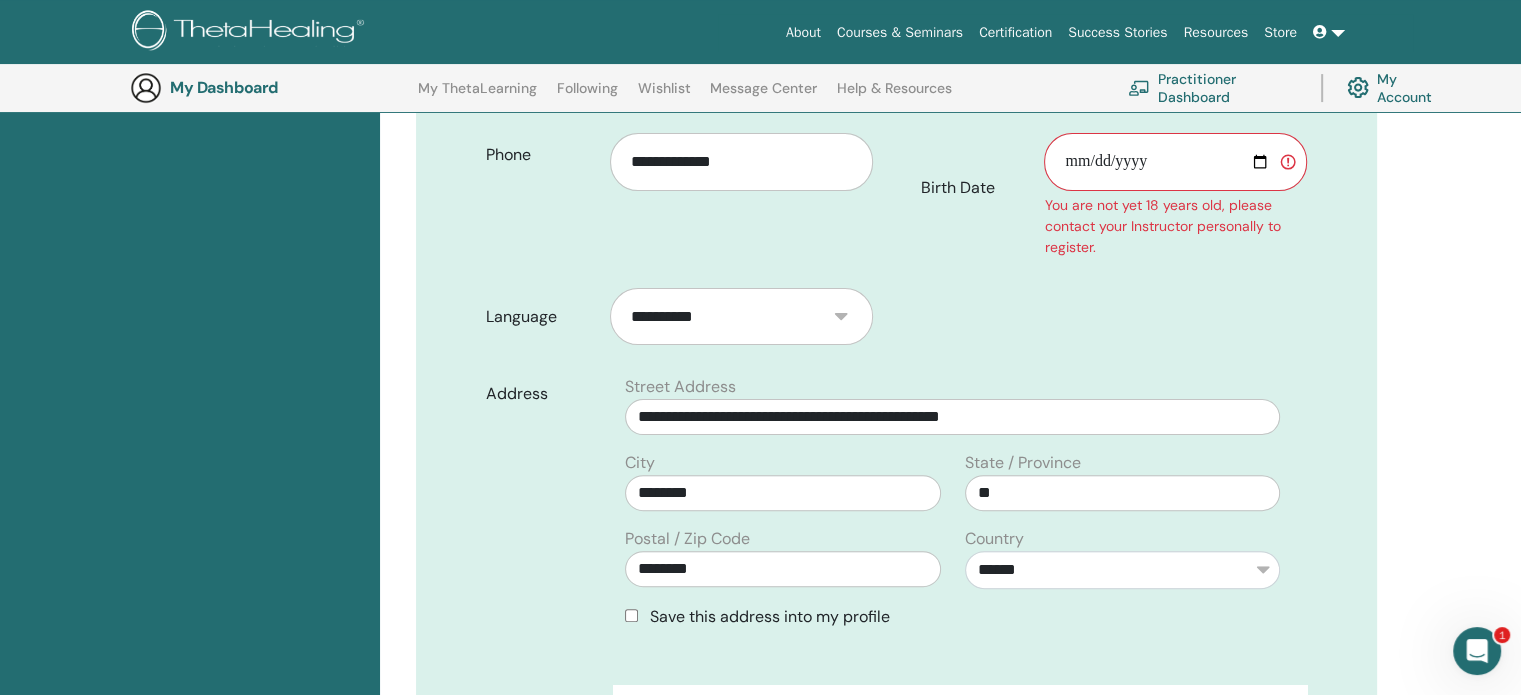 click on "**********" at bounding box center (1175, 162) 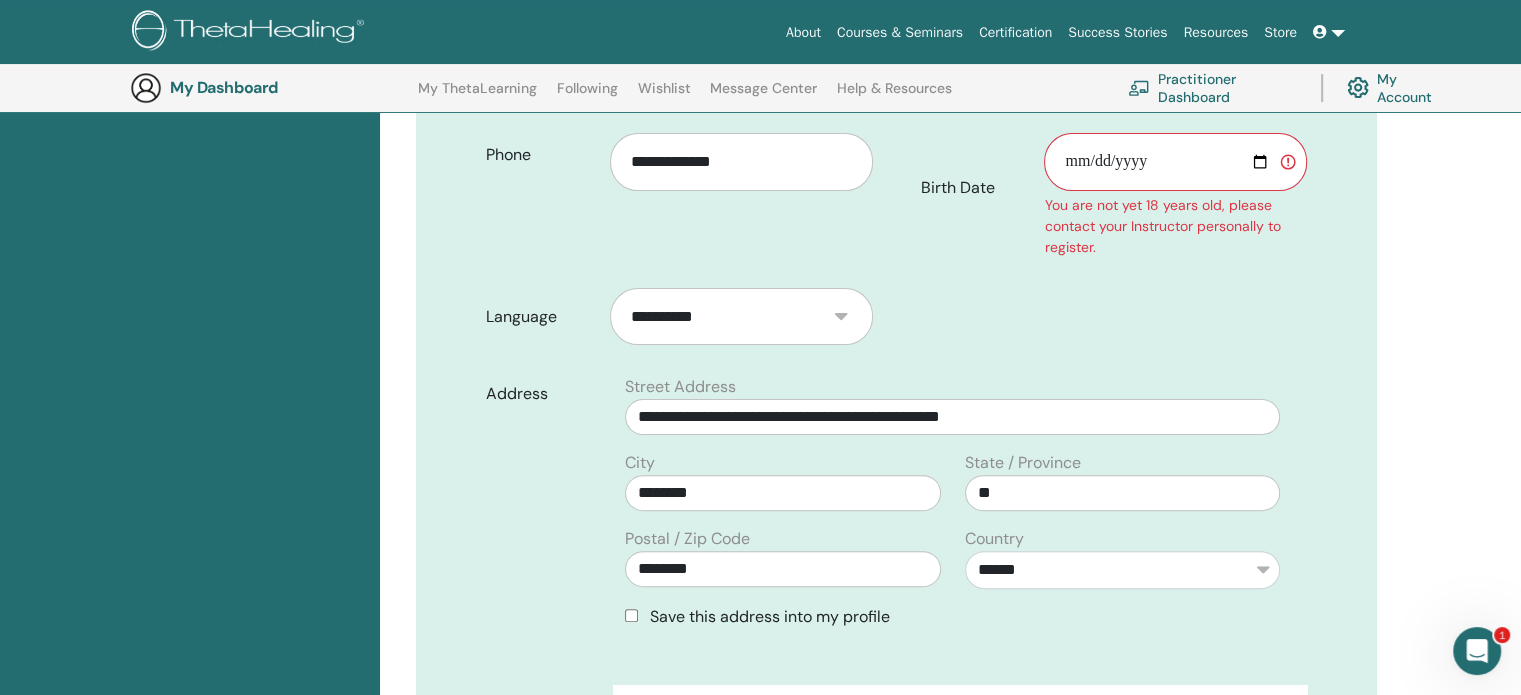 click on "**********" at bounding box center (1175, 162) 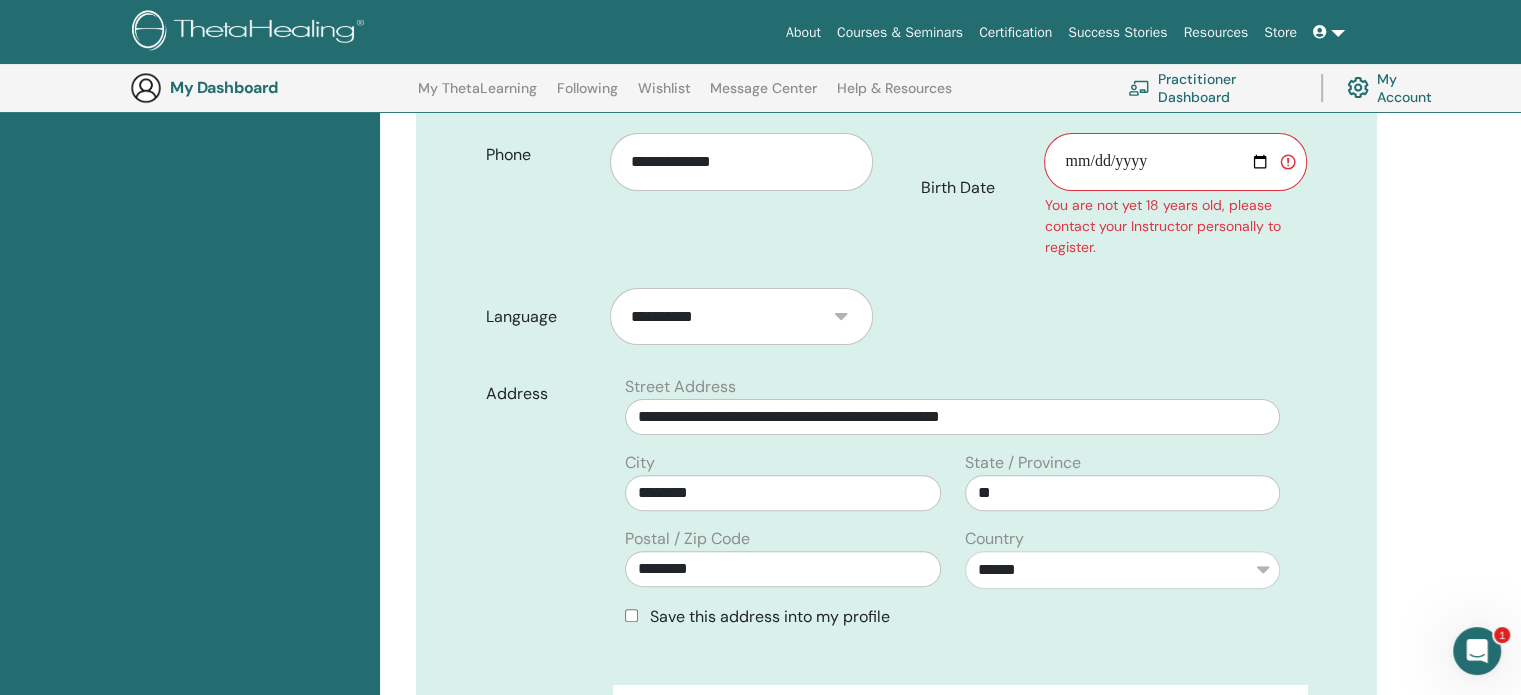 click on "**********" at bounding box center [1175, 162] 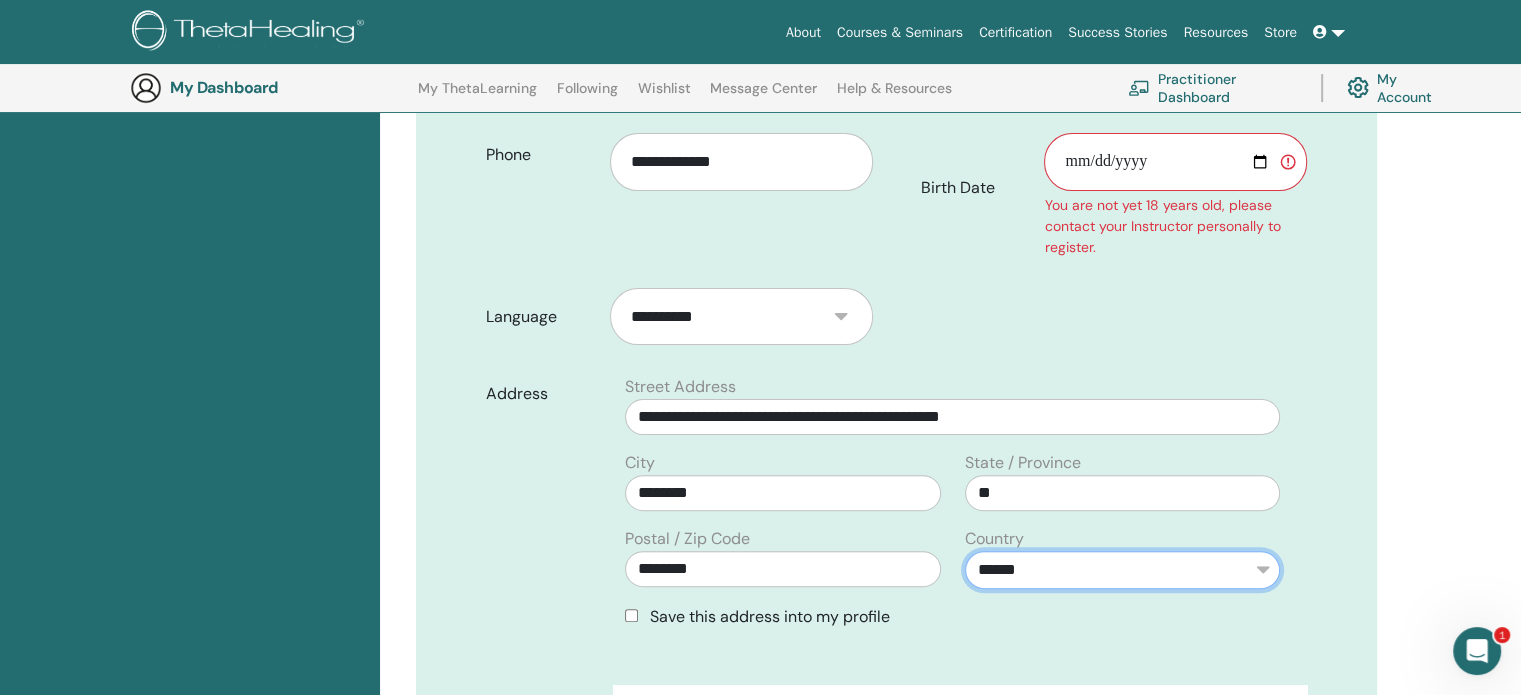 click on "**********" at bounding box center (1122, 570) 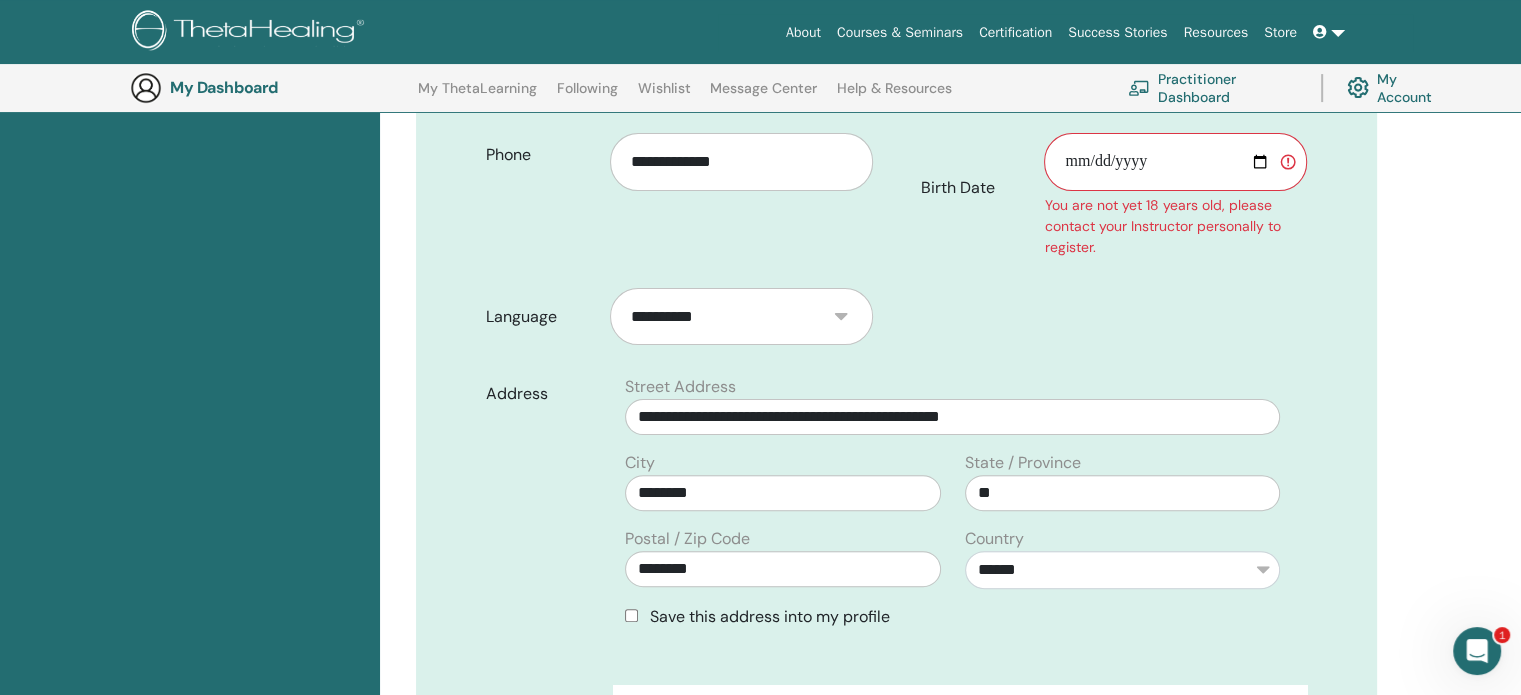 click on "First Name
[FIRST]
Phone
[PHONE]
Last Name
[LAST]
Birth Date
[BIRTHDATE]
You are not yet 18 years old, please contact your Instructor personally to register.
Language
[LANGUAGE]
City" at bounding box center (896, 498) 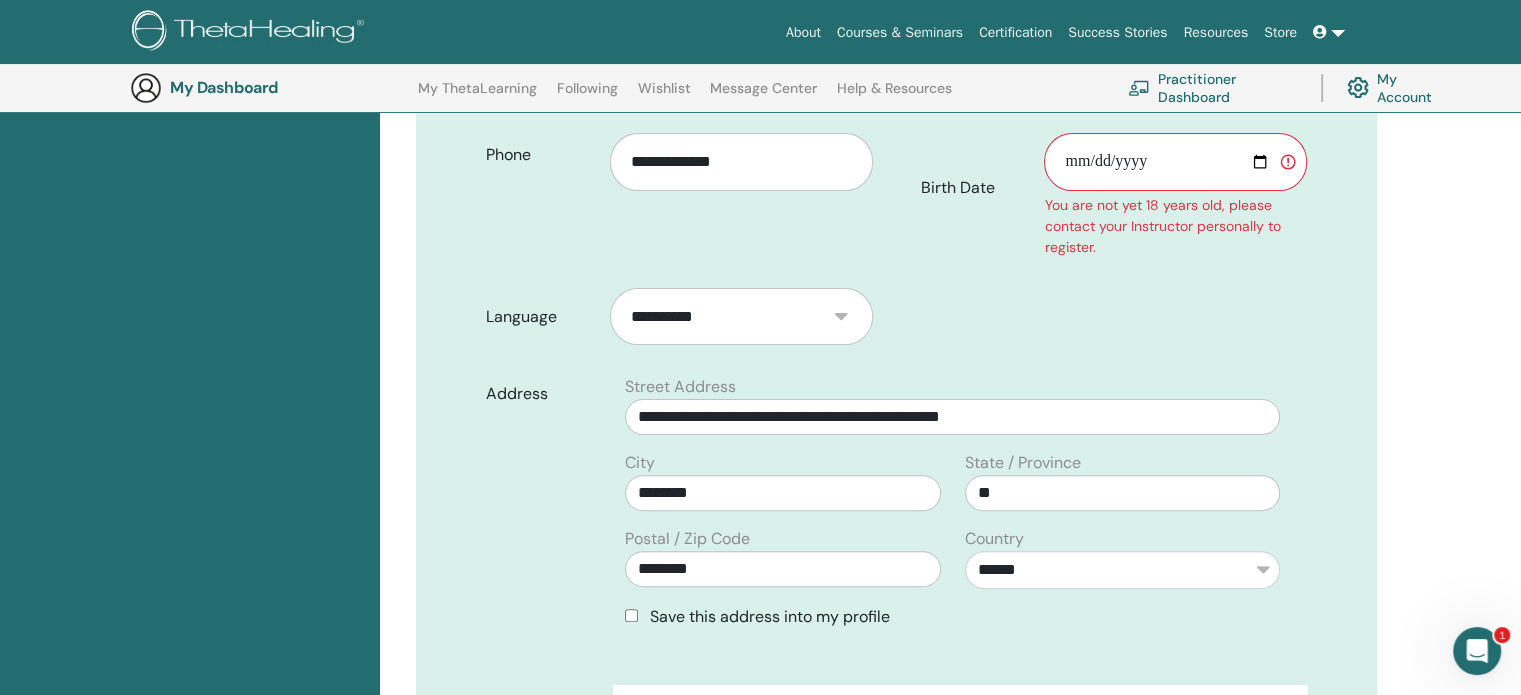 click on "Birth Date
[BIRTHDATE]
You are not yet 18 years old, please contact your Instructor personally to register." at bounding box center [1114, 188] 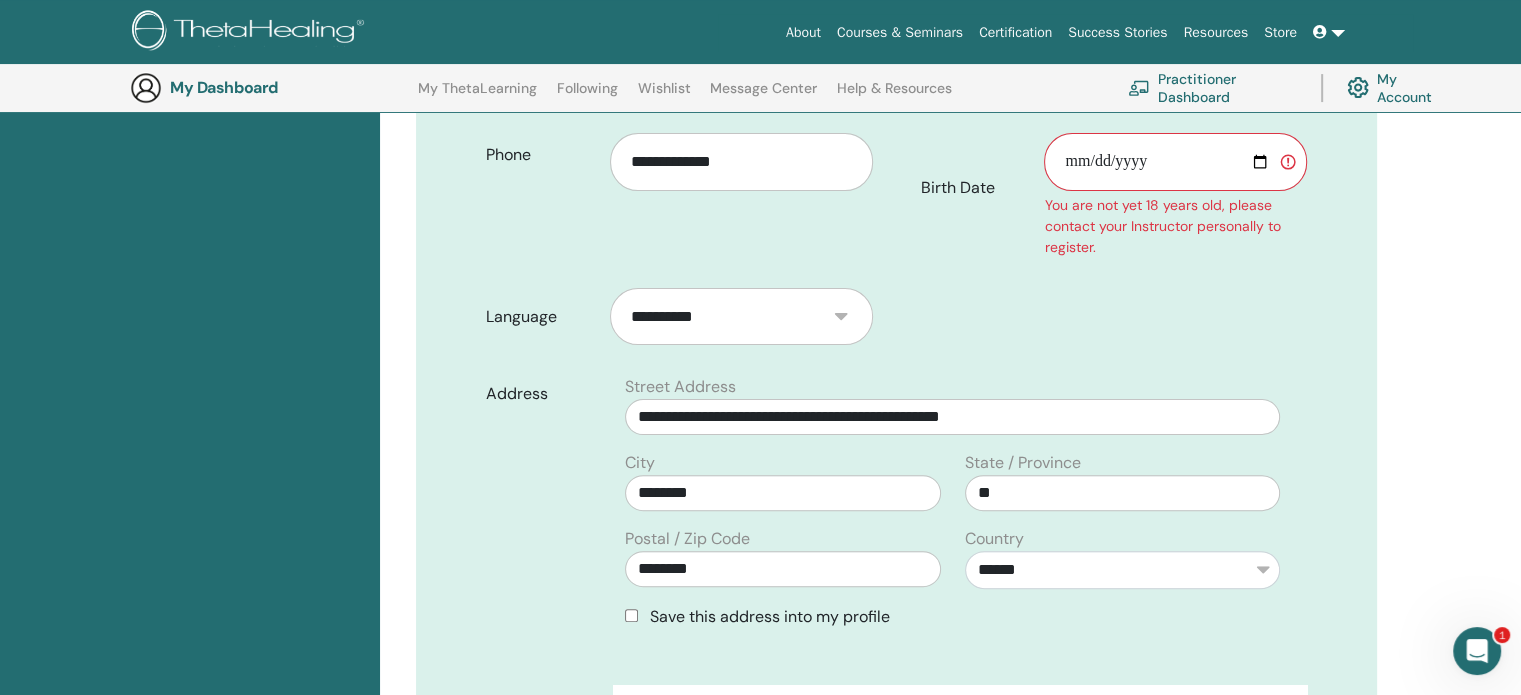 click on "Last Name
[LAST]
Birth Date
[BIRTHDATE]
You are not yet 18 years old, please contact your Instructor personally to register." at bounding box center [1109, 152] 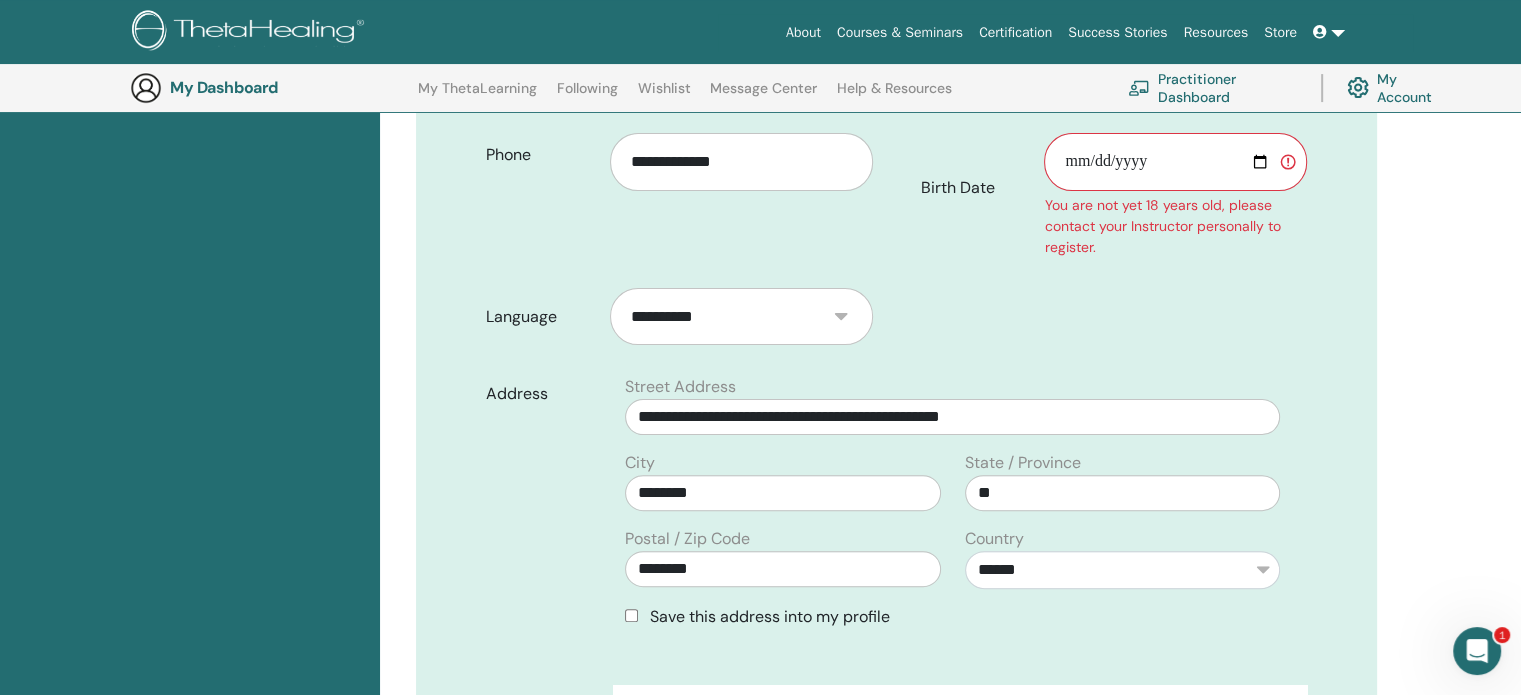 click on "**********" at bounding box center (1175, 162) 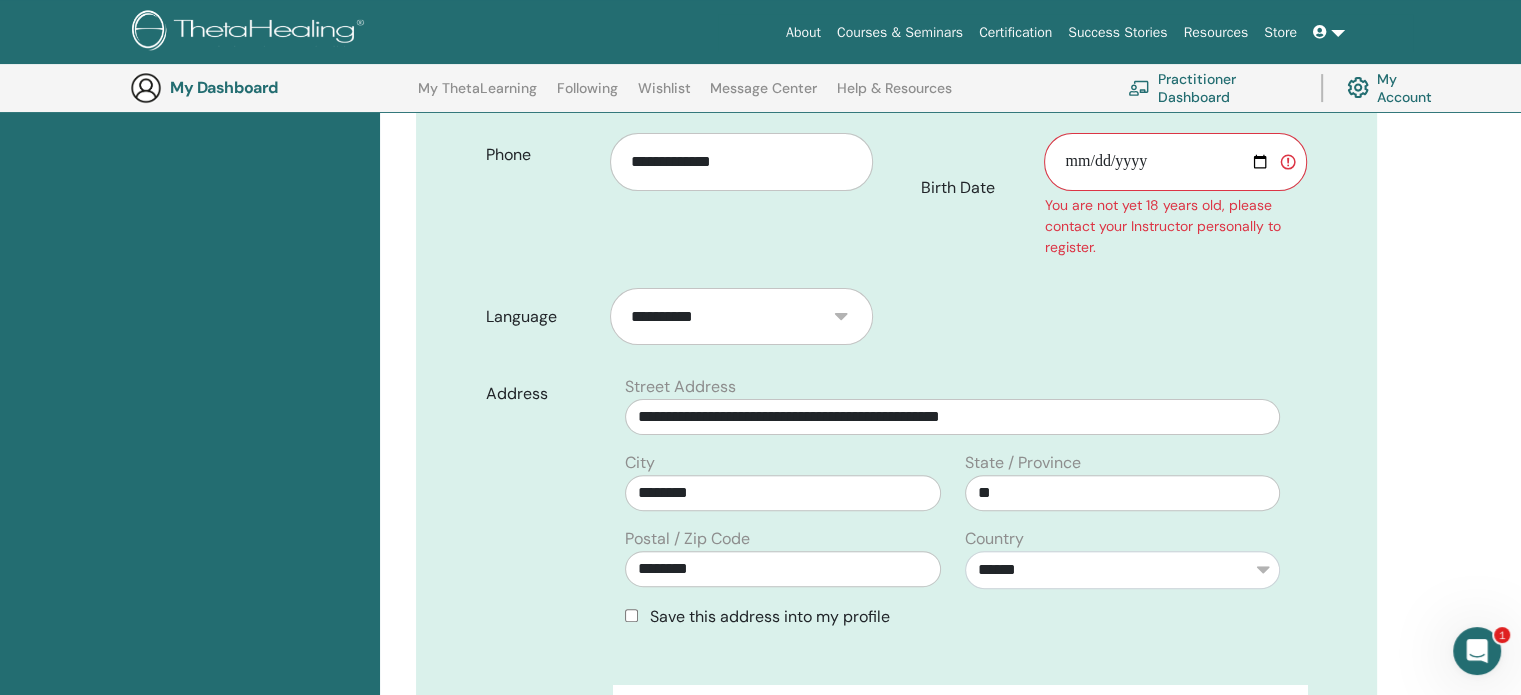 type on "**********" 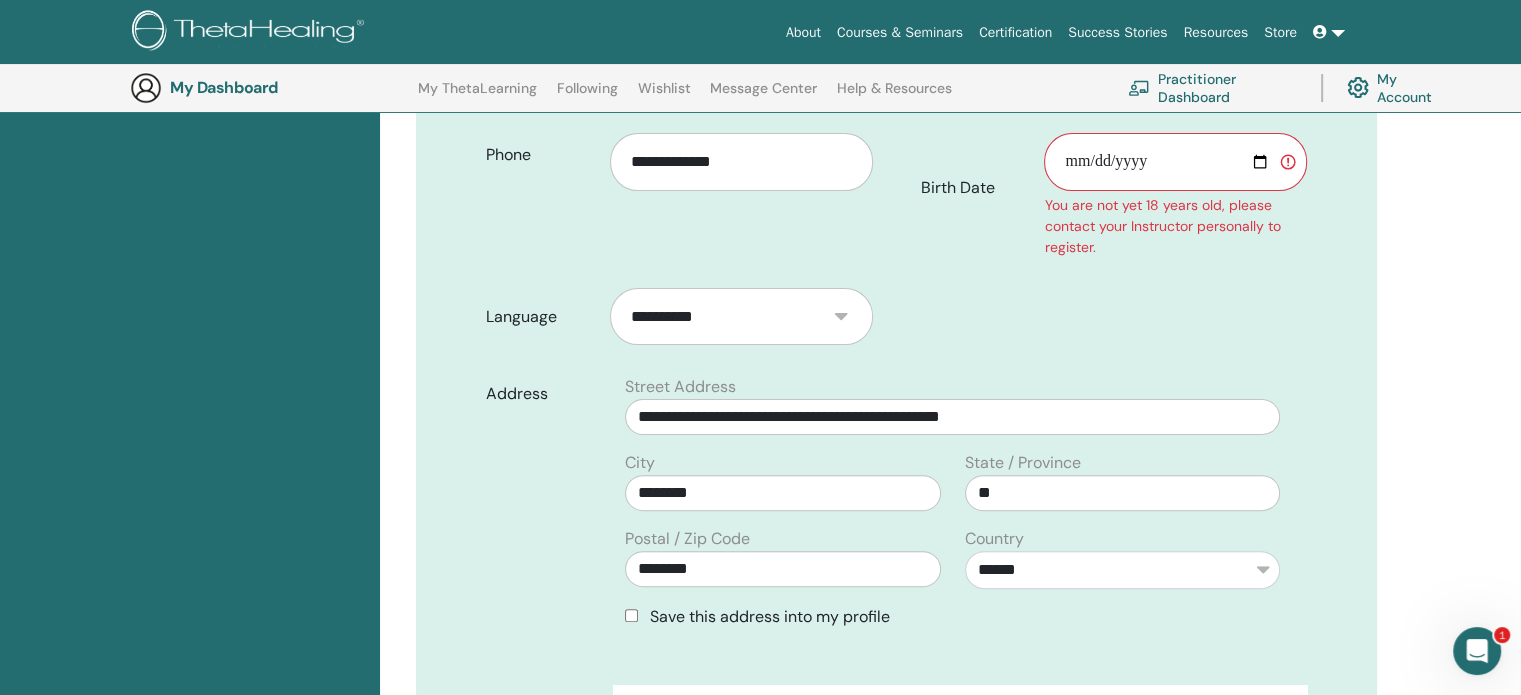 type on "**********" 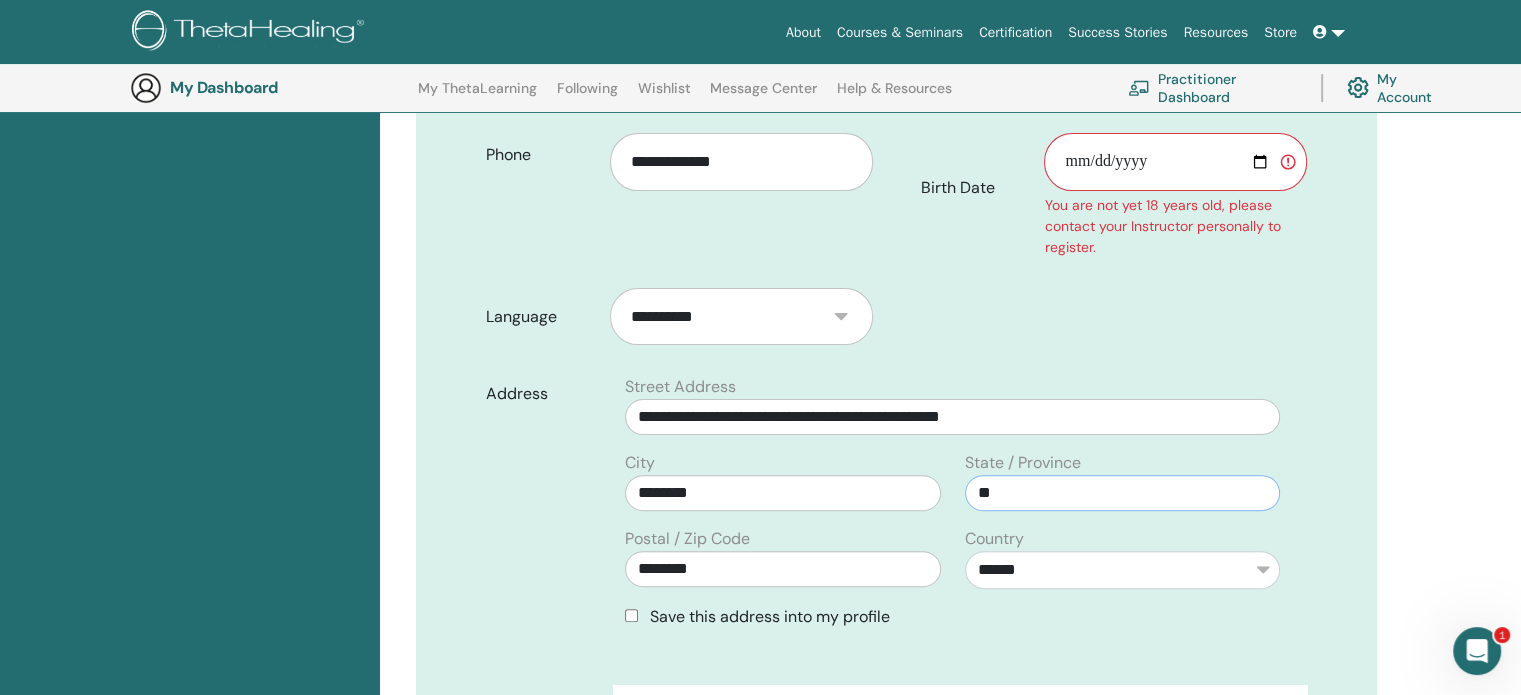 click on "**" at bounding box center [1122, 493] 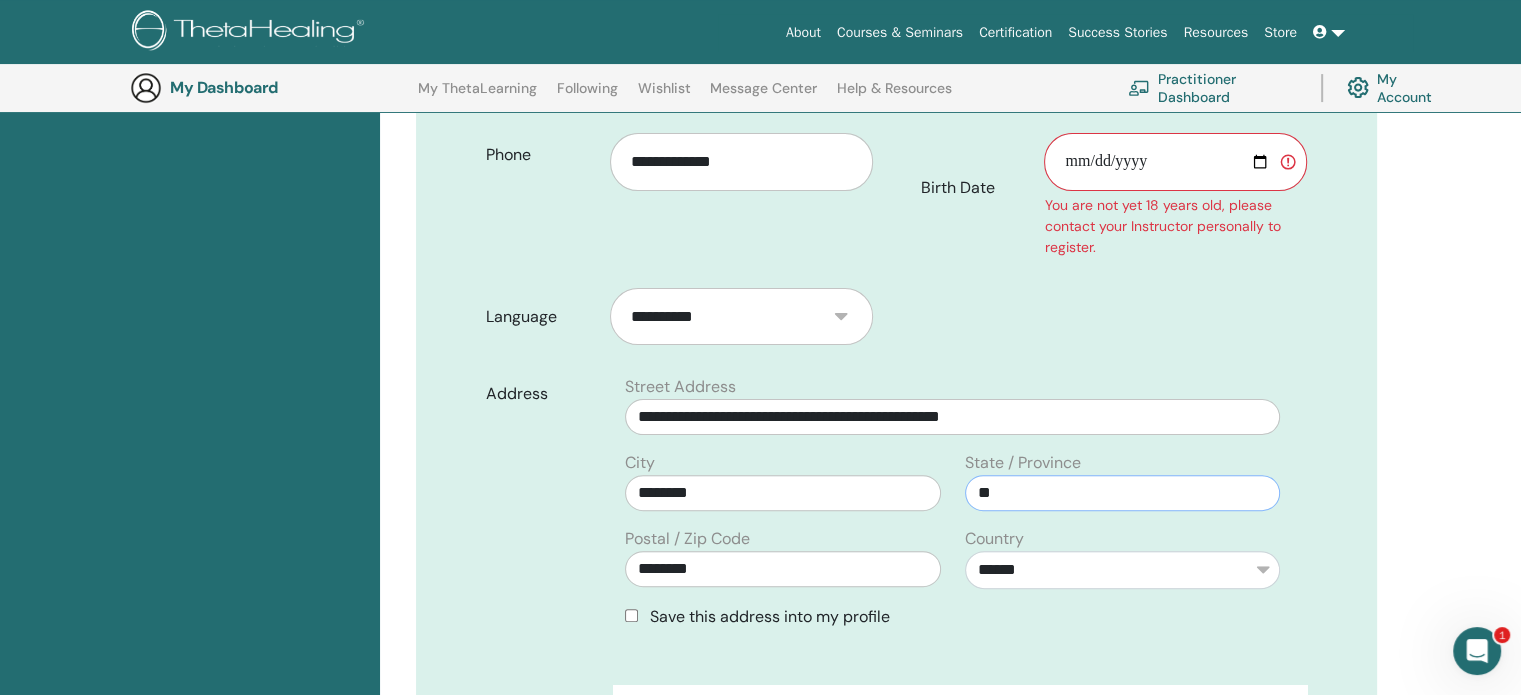 type on "**" 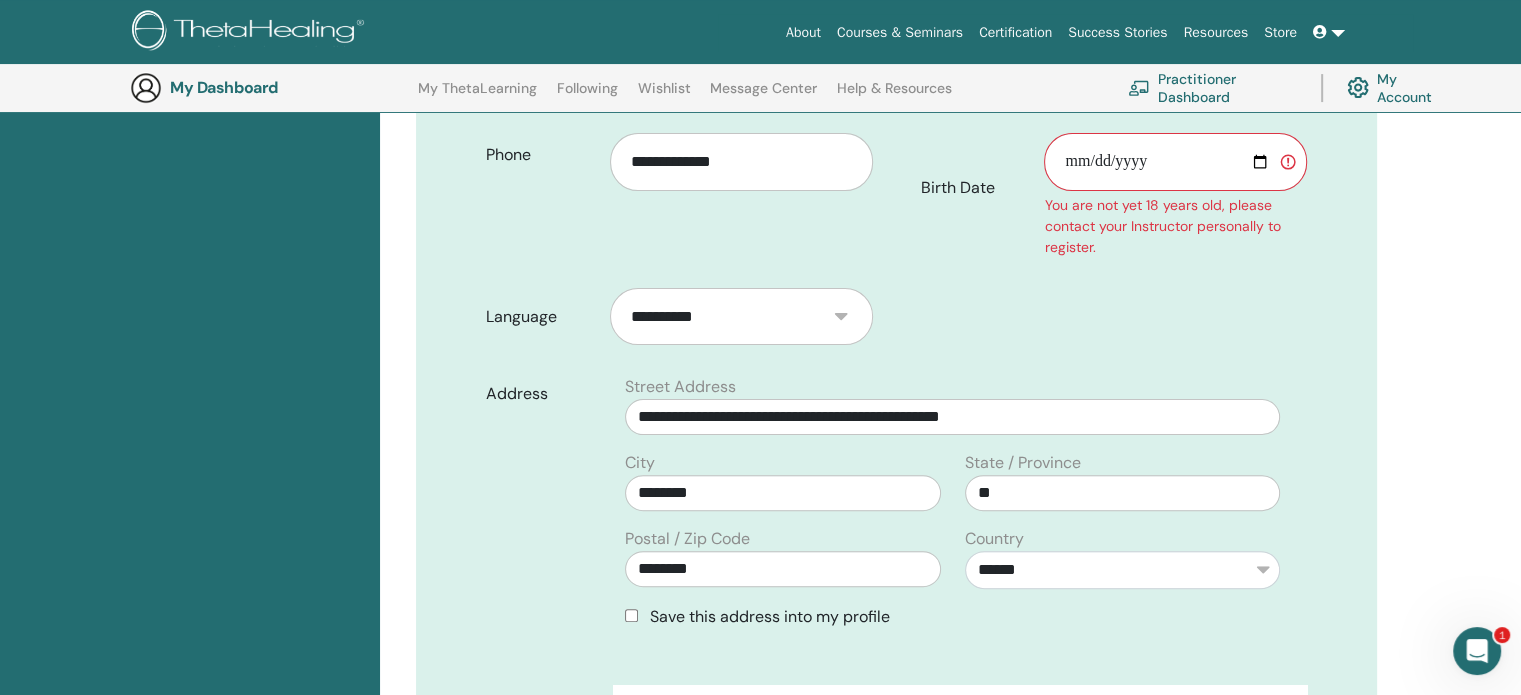 click on "Confirm Your Registration
You are registering for  Basic DNA with [FIRST] [LAST]  on  [DATE]  in  [CITY], [STATE], [CITY] .
This seminar will be held  online
and will be provided in  Portuguese .
First Name
[FIRST]
Phone
[PHONE]
Last Name
[LAST]
Birth Date Address" at bounding box center [950, 766] 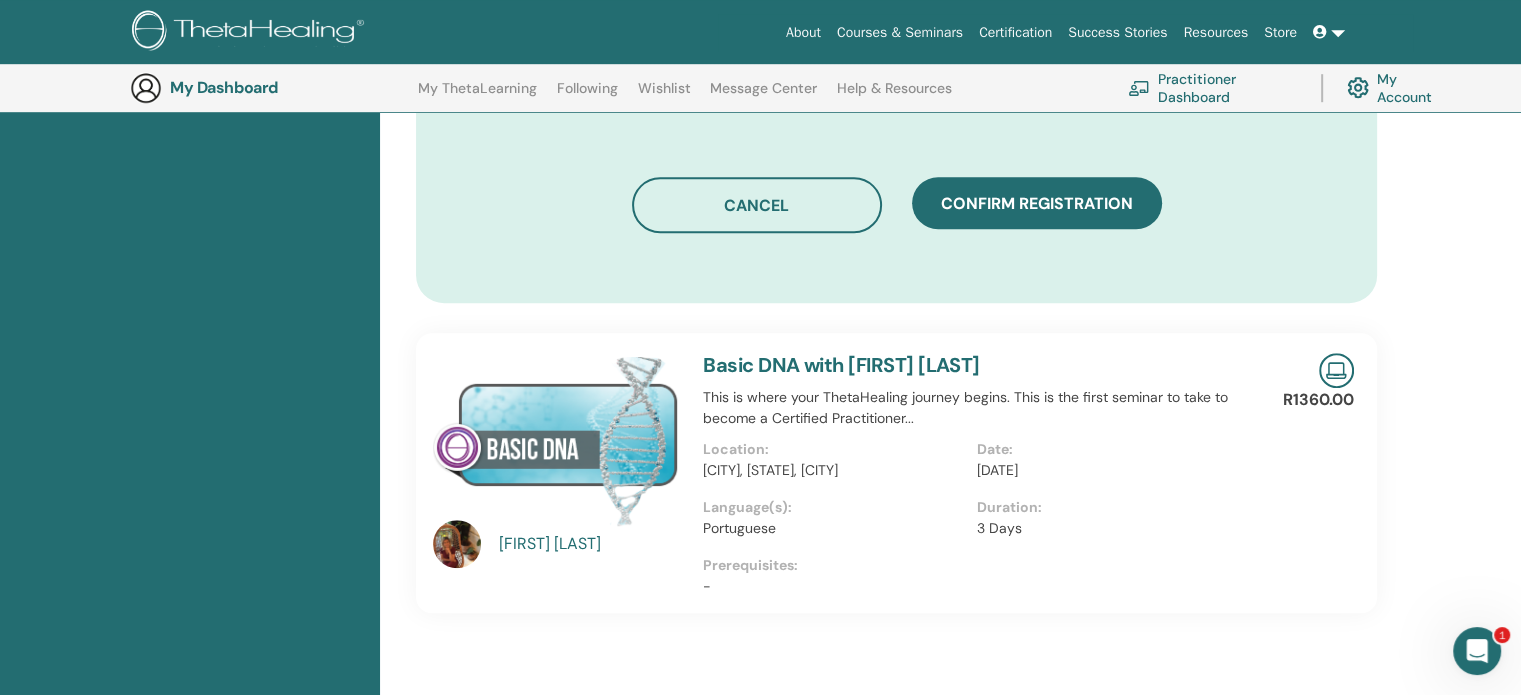 scroll, scrollTop: 1392, scrollLeft: 0, axis: vertical 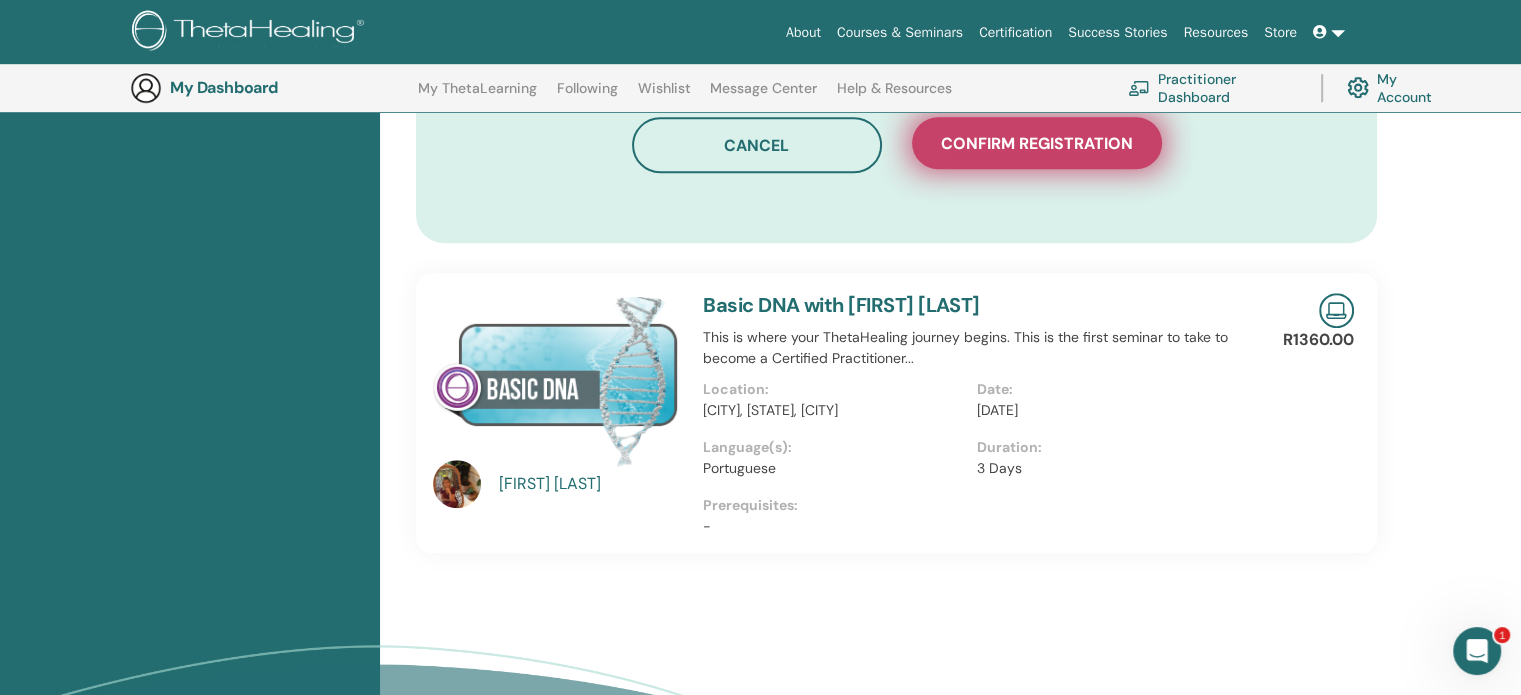 click on "Confirm registration" at bounding box center [1037, 143] 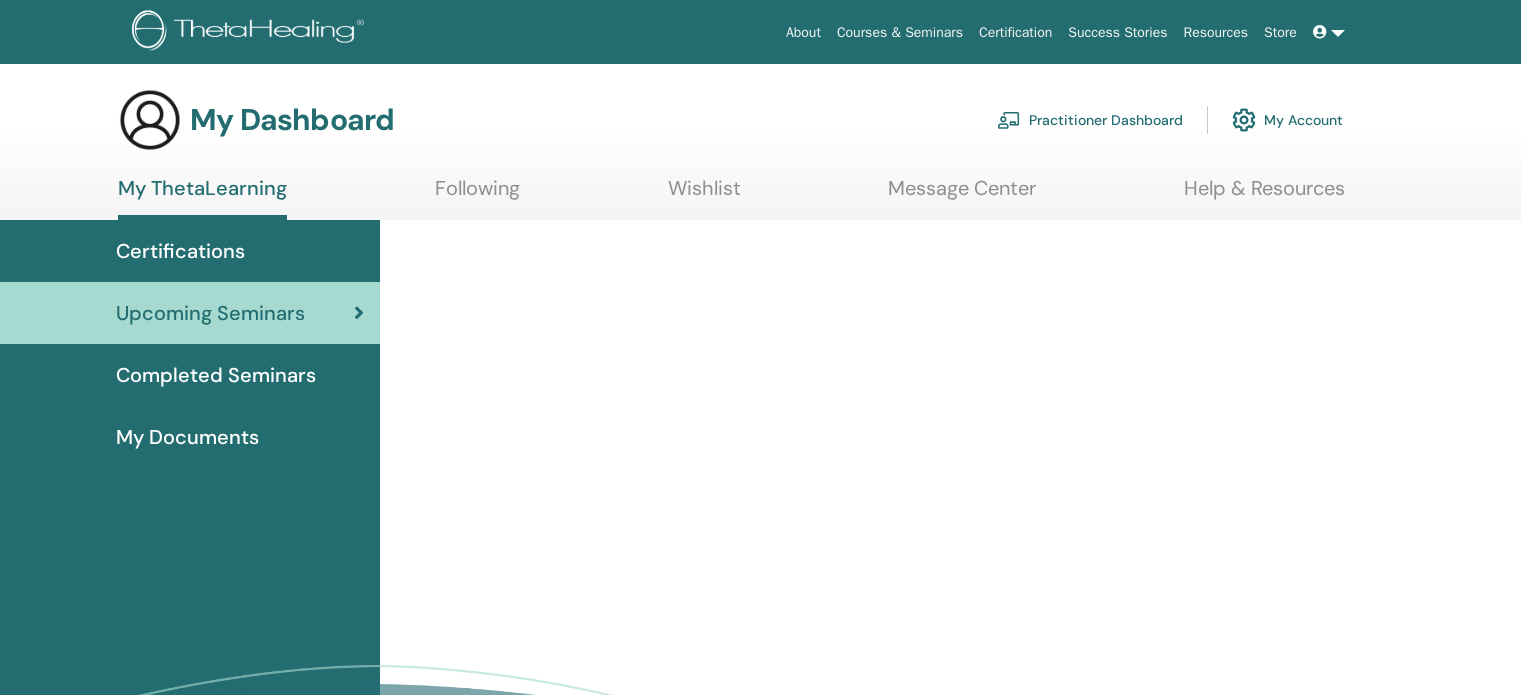 scroll, scrollTop: 0, scrollLeft: 0, axis: both 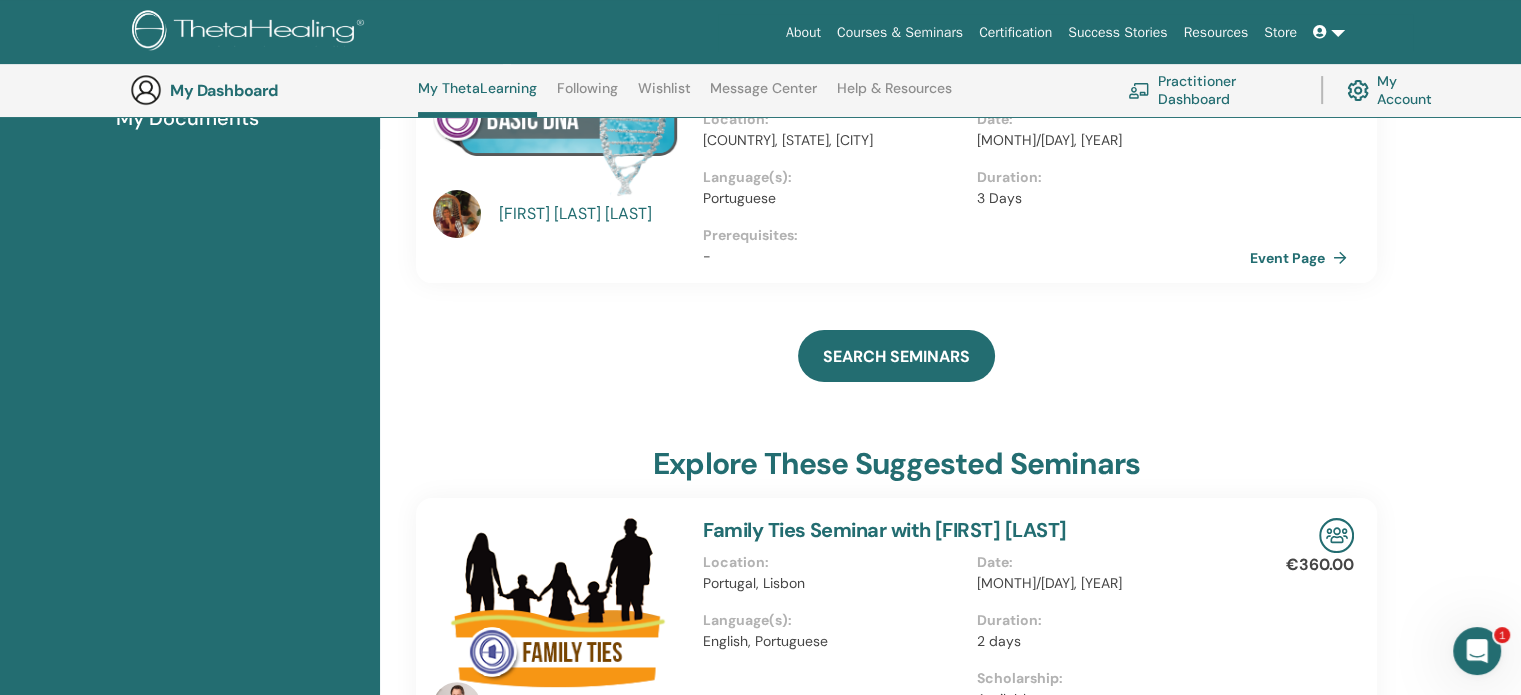 click on "SEARCH SEMINARS" at bounding box center [896, 356] 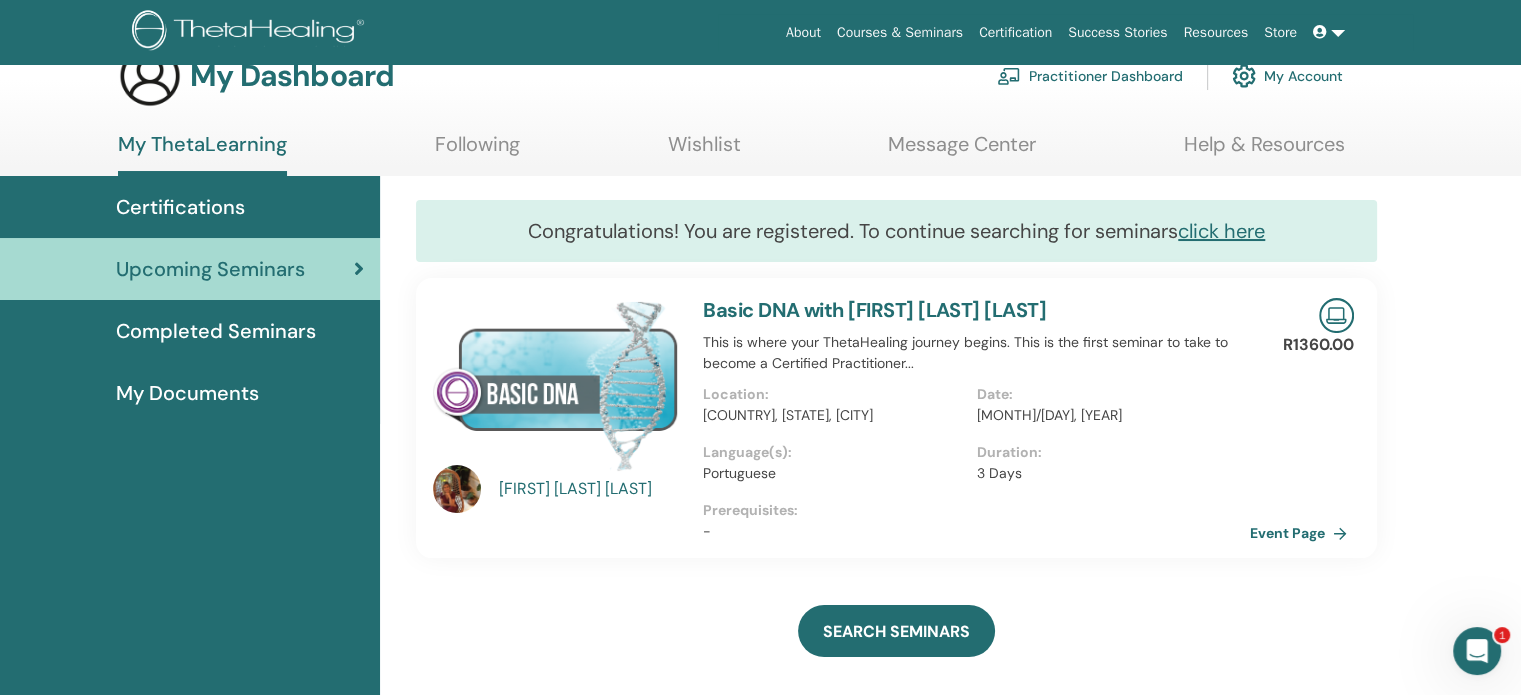 scroll, scrollTop: 40, scrollLeft: 0, axis: vertical 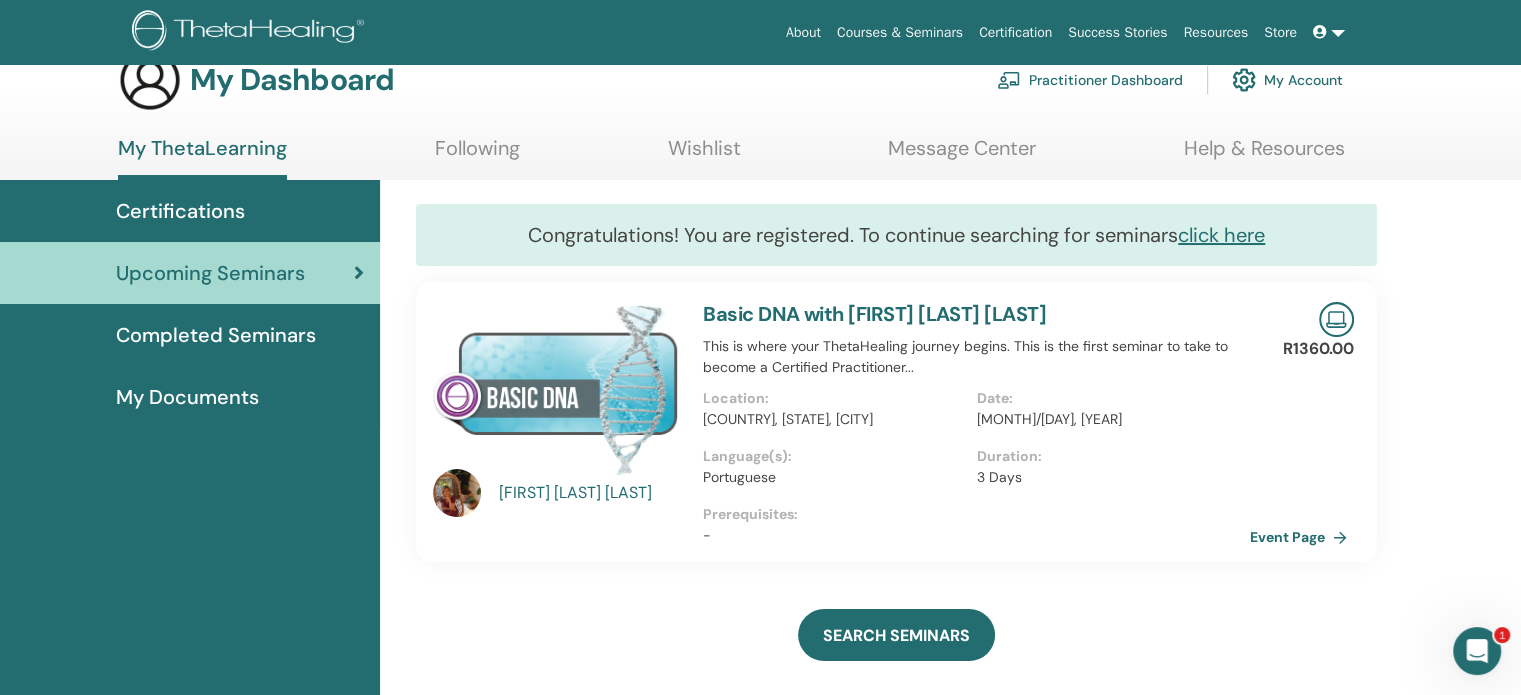 click at bounding box center (556, 388) 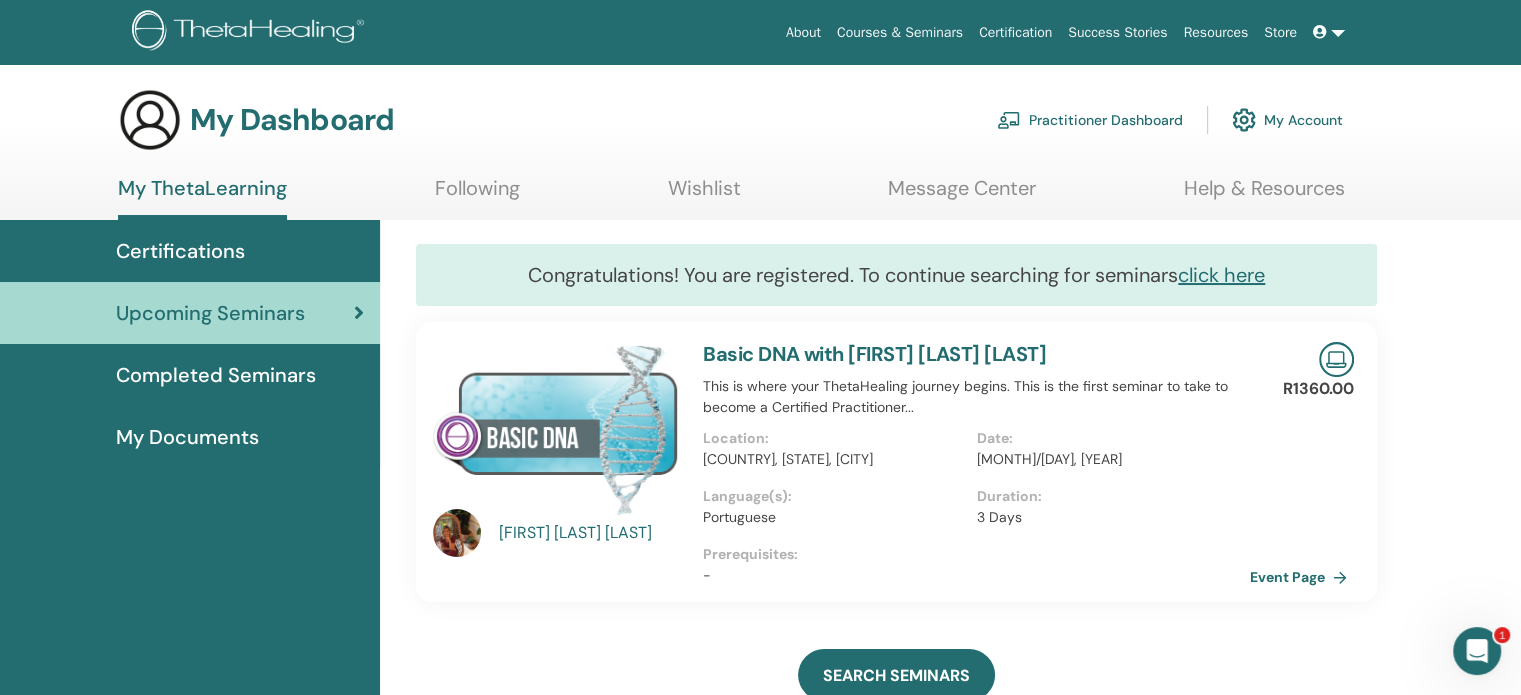 click at bounding box center (556, 428) 